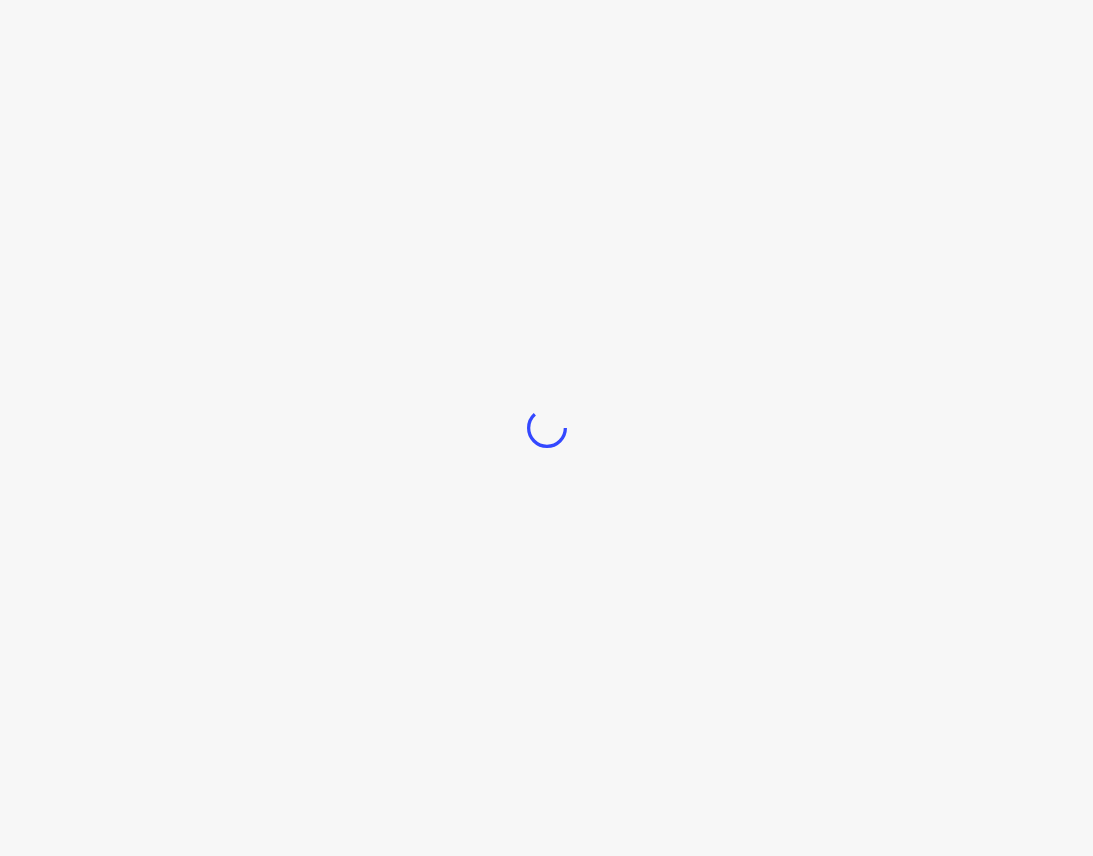 scroll, scrollTop: 0, scrollLeft: 0, axis: both 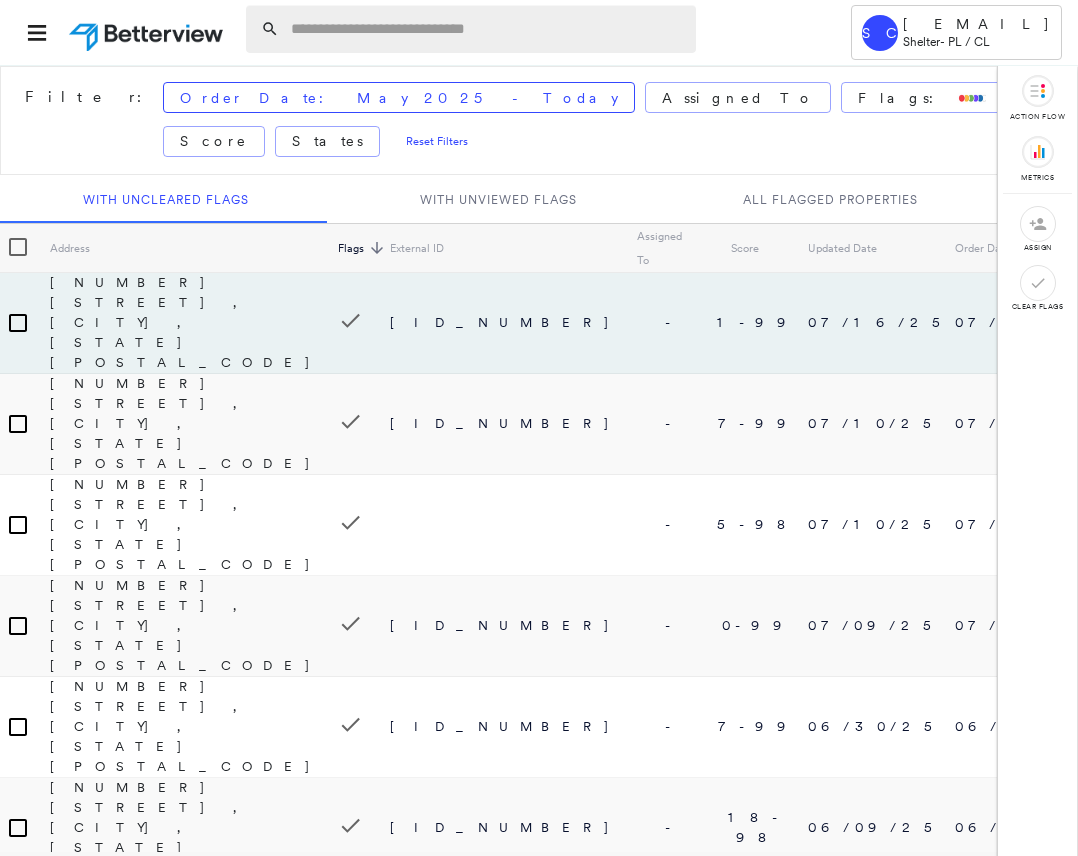 click at bounding box center [487, 29] 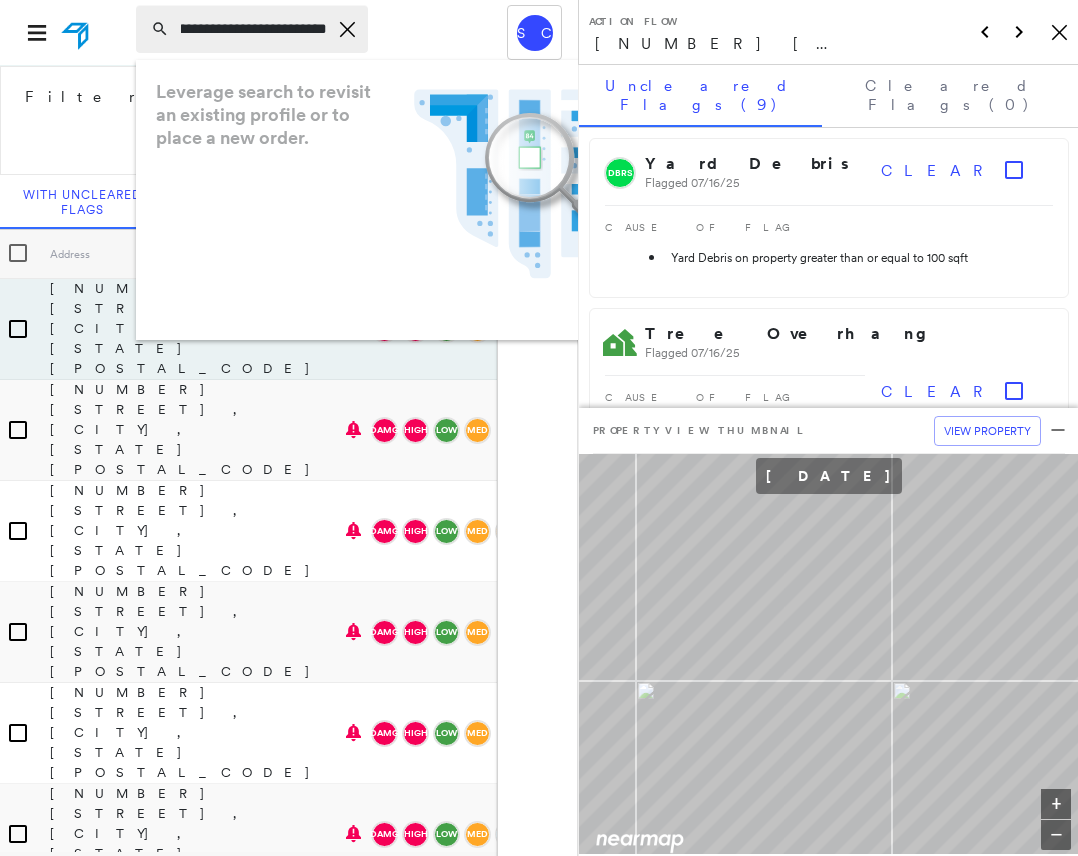 scroll, scrollTop: 0, scrollLeft: 99, axis: horizontal 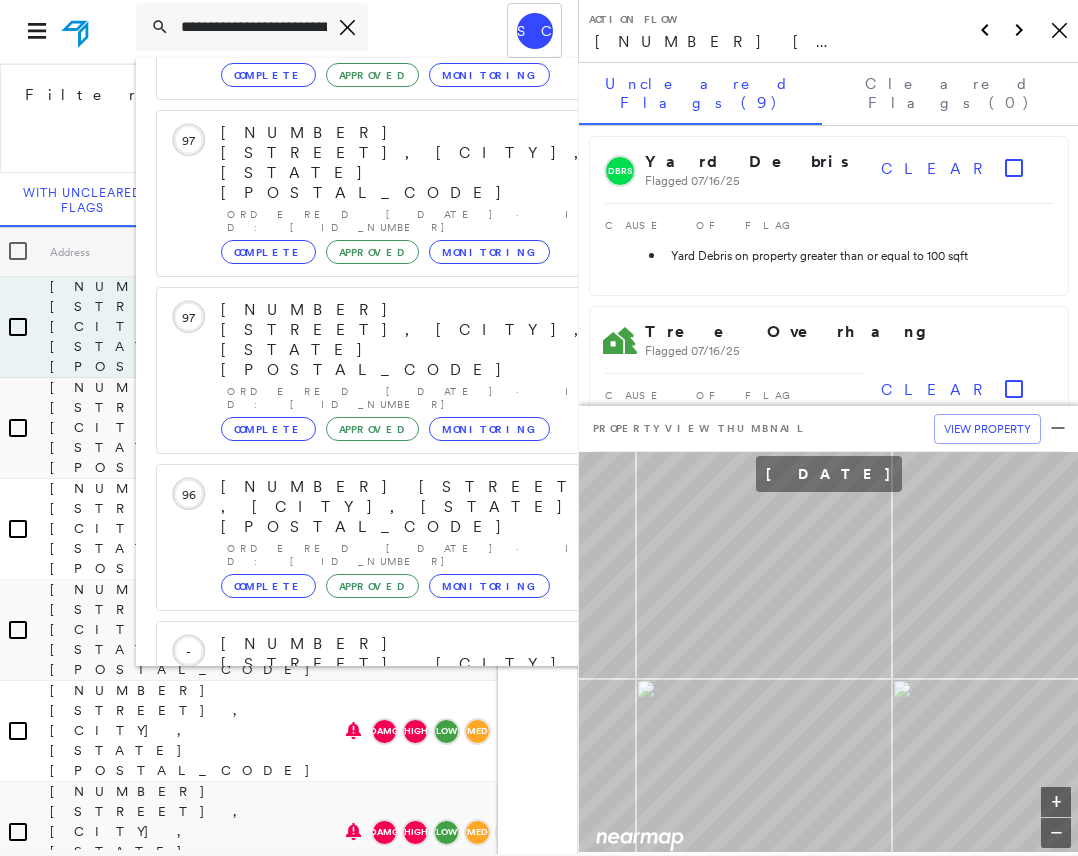 click on "266 Summers St, Lexington, TN 38351" at bounding box center [381, 976] 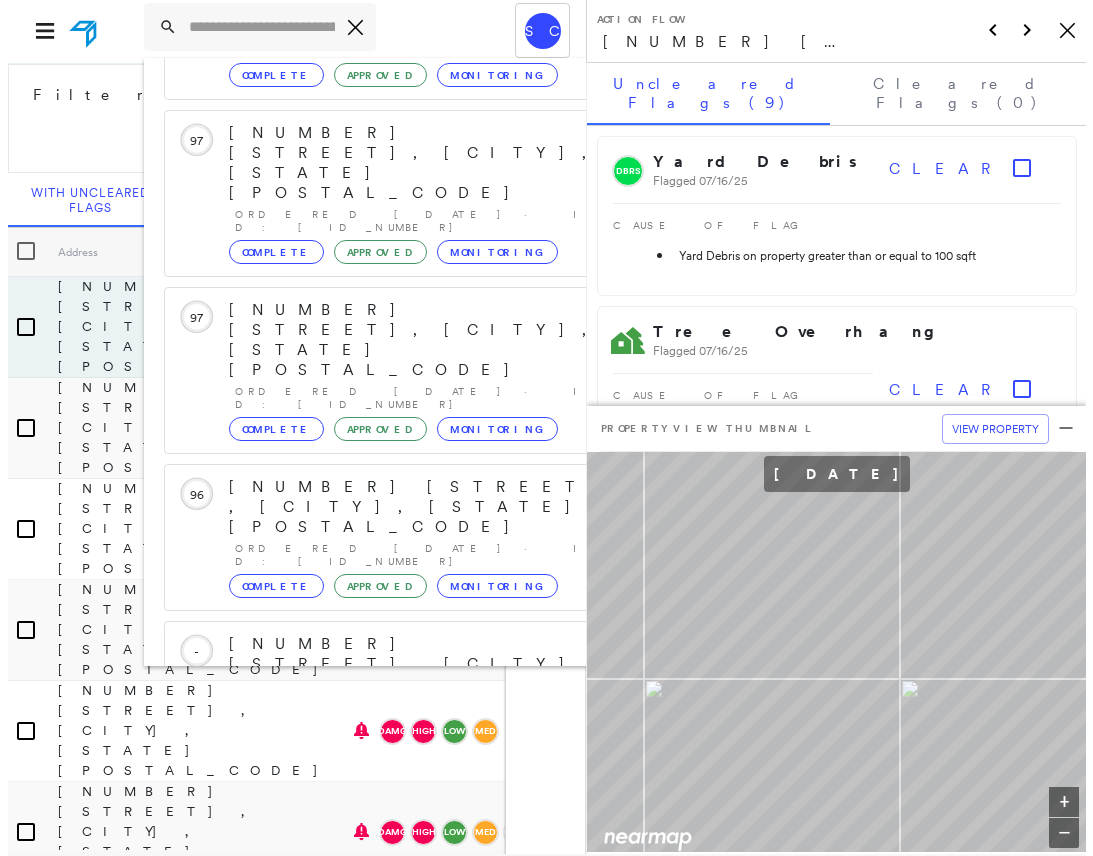 scroll, scrollTop: 0, scrollLeft: 0, axis: both 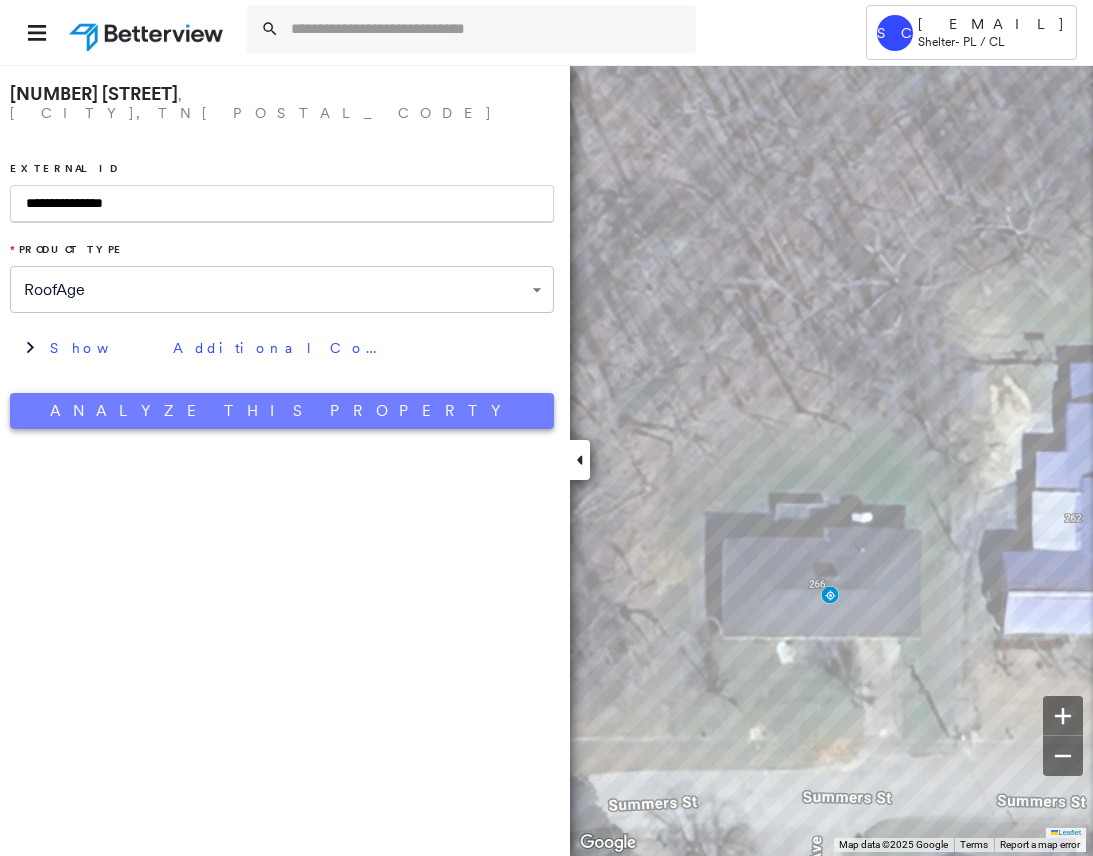 type on "**********" 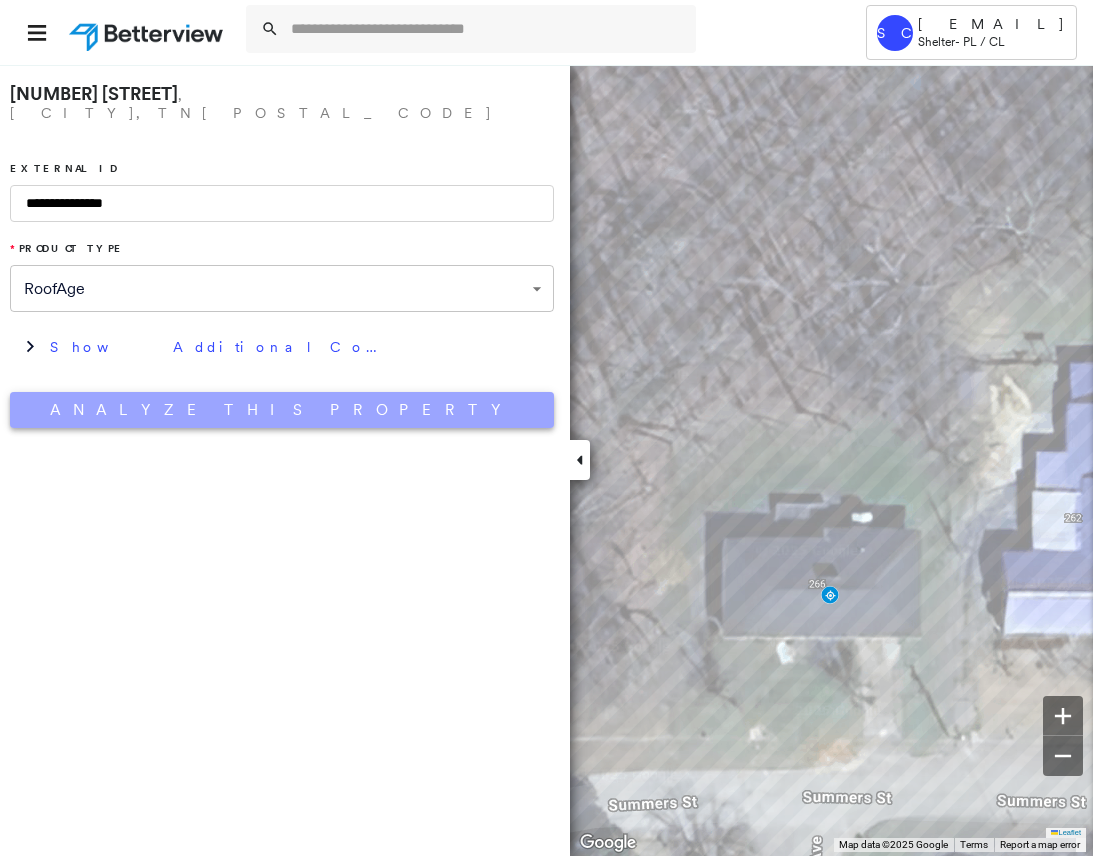 click on "Analyze This Property" at bounding box center [282, 410] 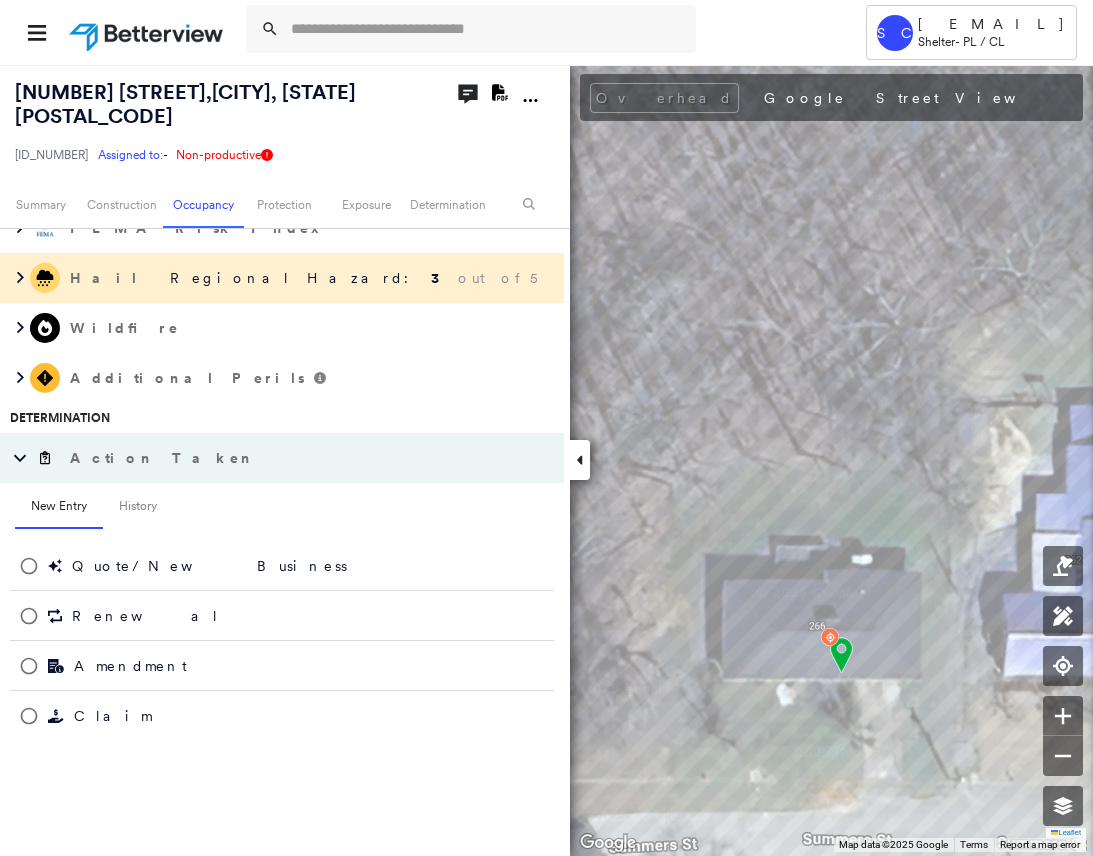 scroll, scrollTop: 600, scrollLeft: 0, axis: vertical 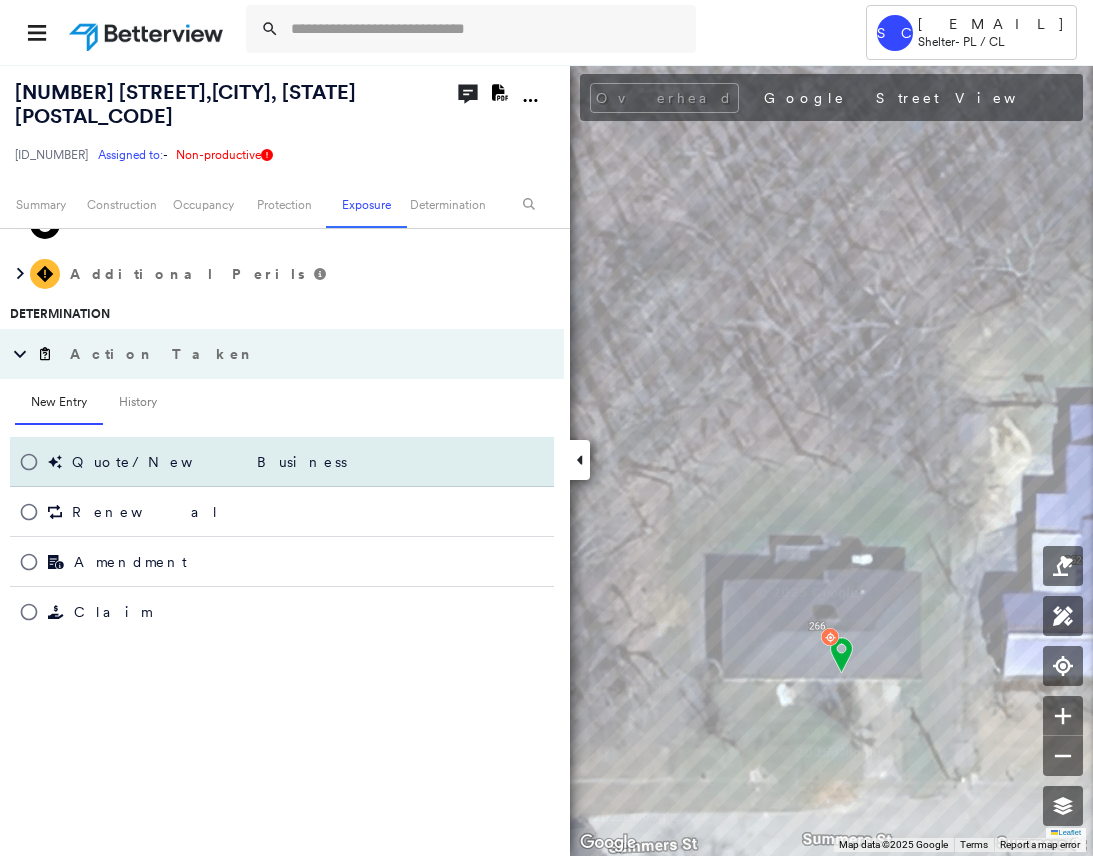 drag, startPoint x: 150, startPoint y: 438, endPoint x: 159, endPoint y: 443, distance: 10.29563 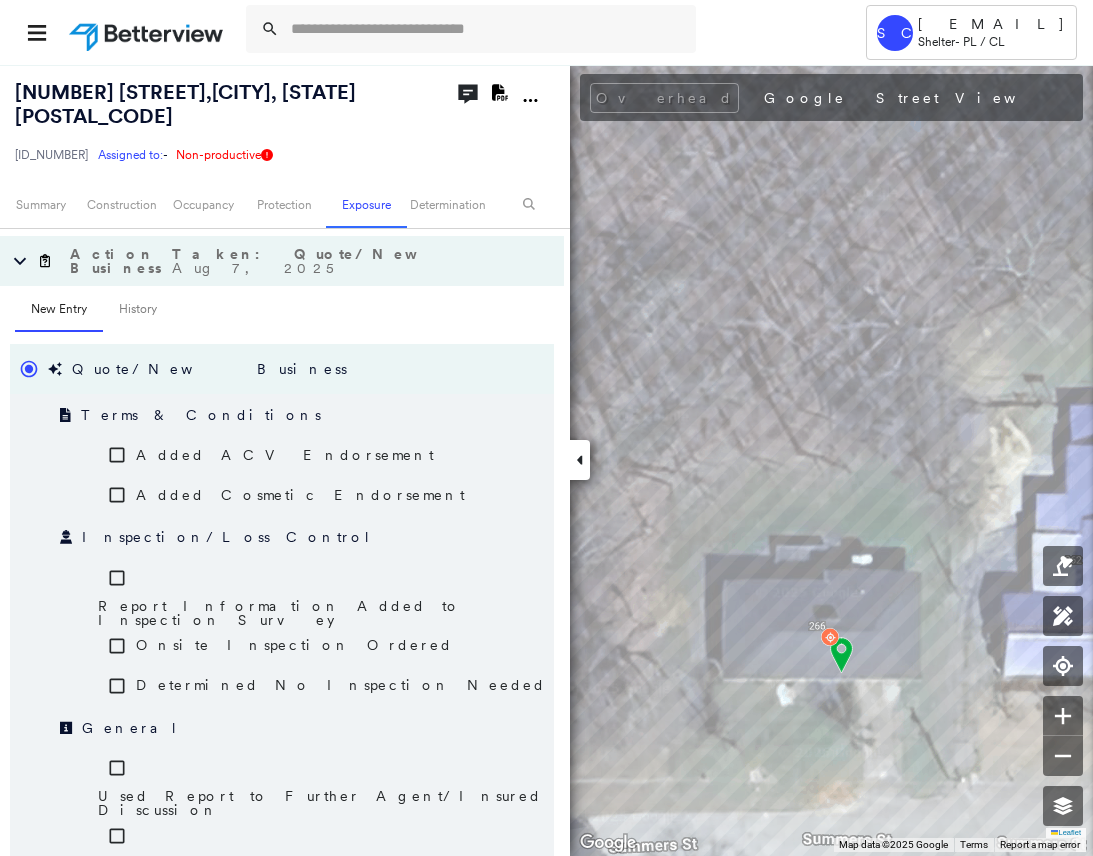 scroll, scrollTop: 800, scrollLeft: 0, axis: vertical 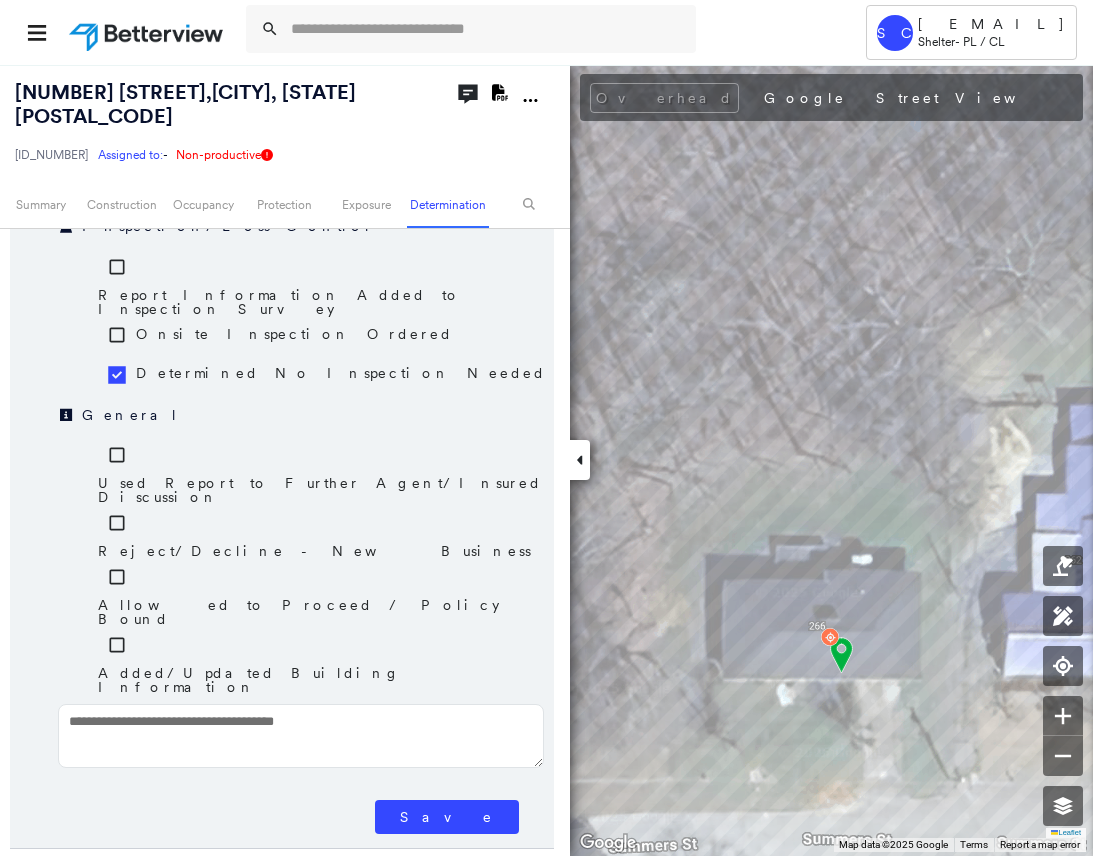 click on "Save" at bounding box center [447, 817] 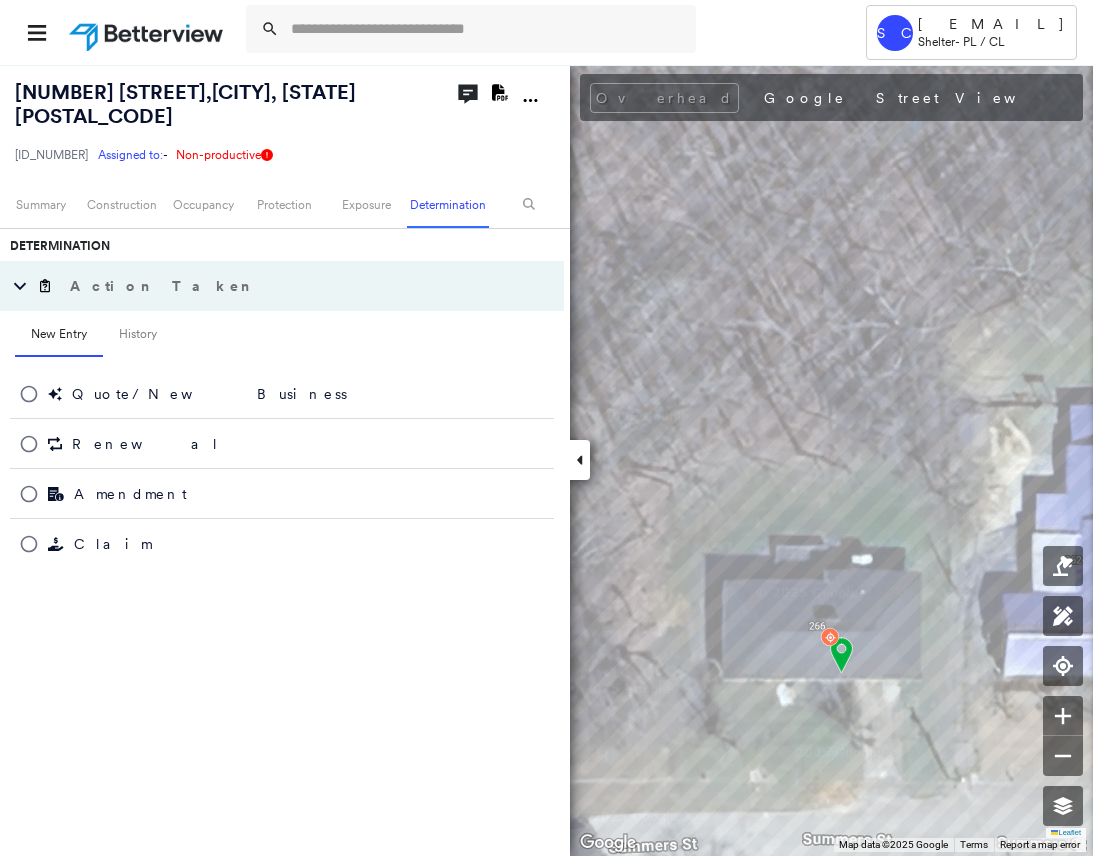 scroll, scrollTop: 668, scrollLeft: 0, axis: vertical 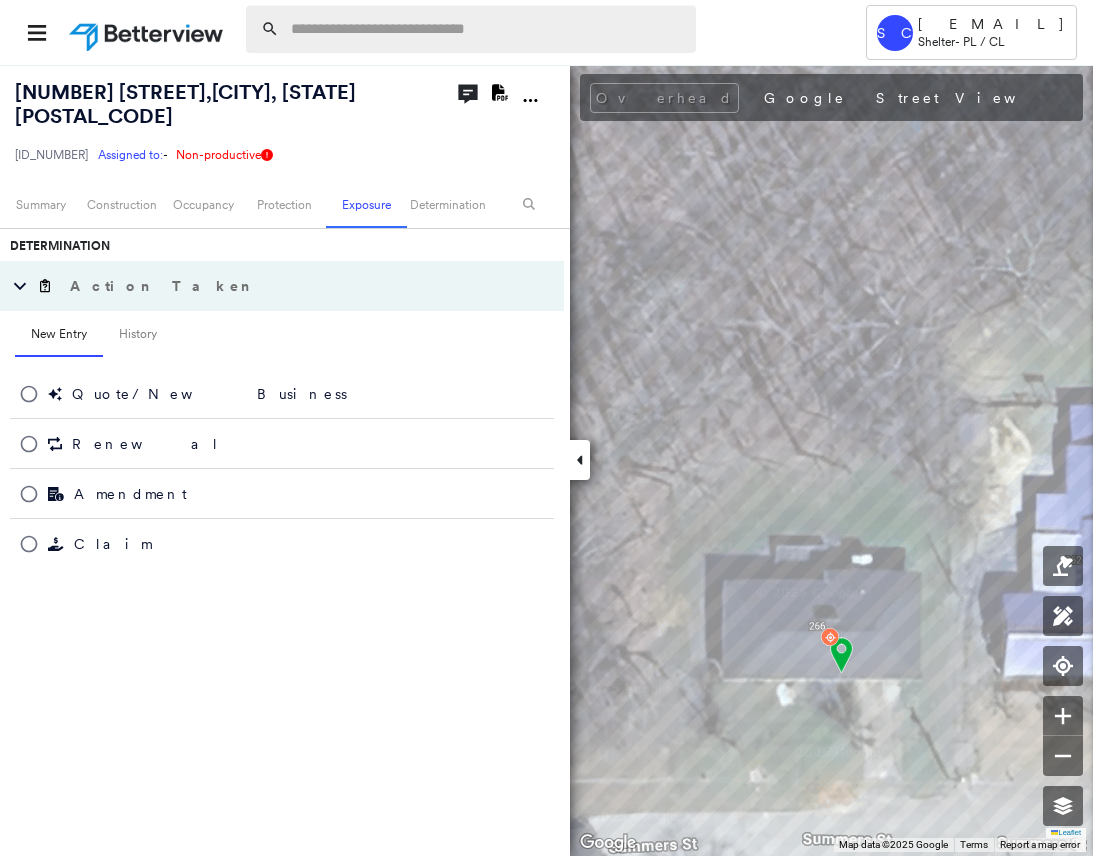 click at bounding box center [487, 29] 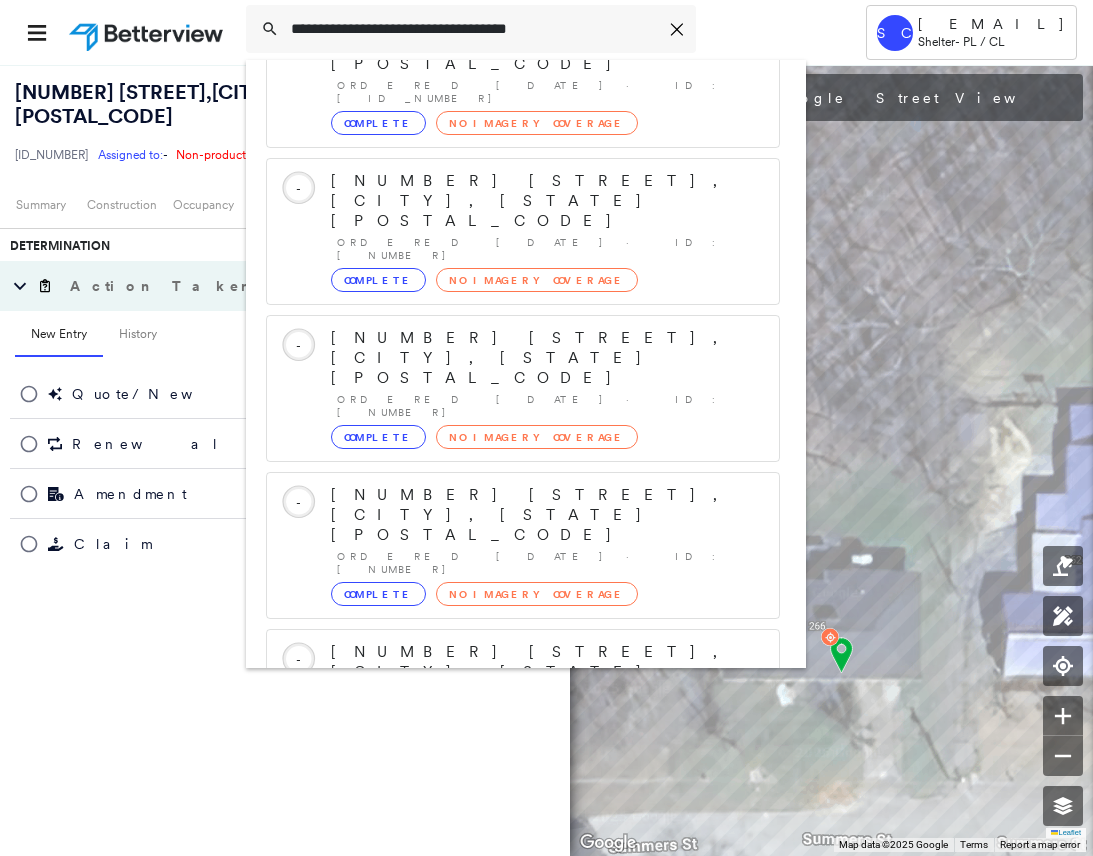 scroll, scrollTop: 213, scrollLeft: 0, axis: vertical 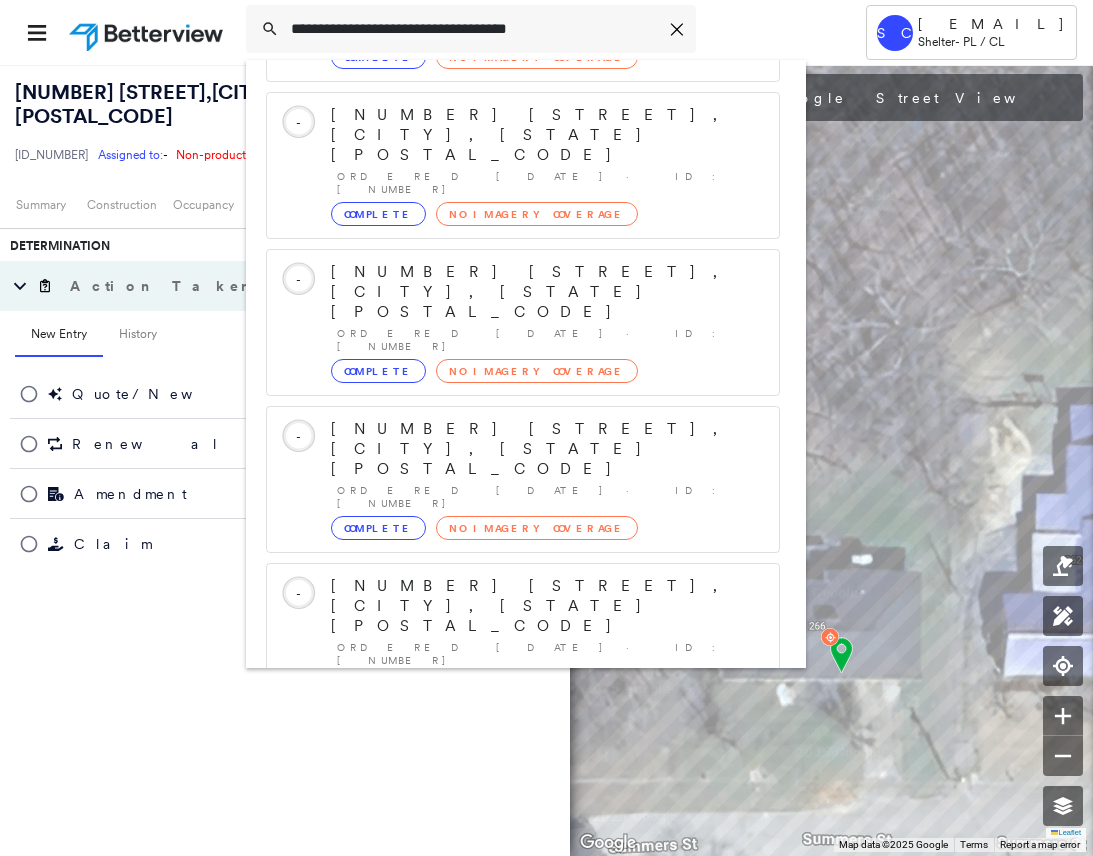 type on "**********" 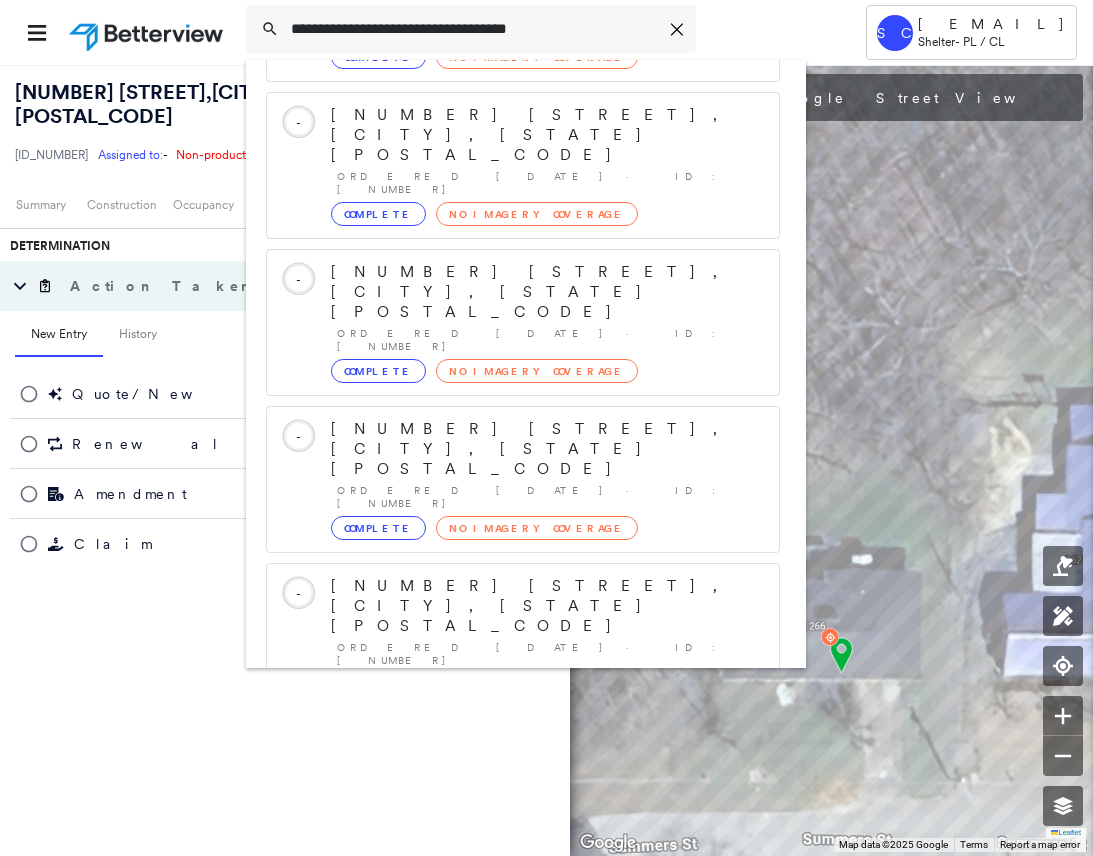 click 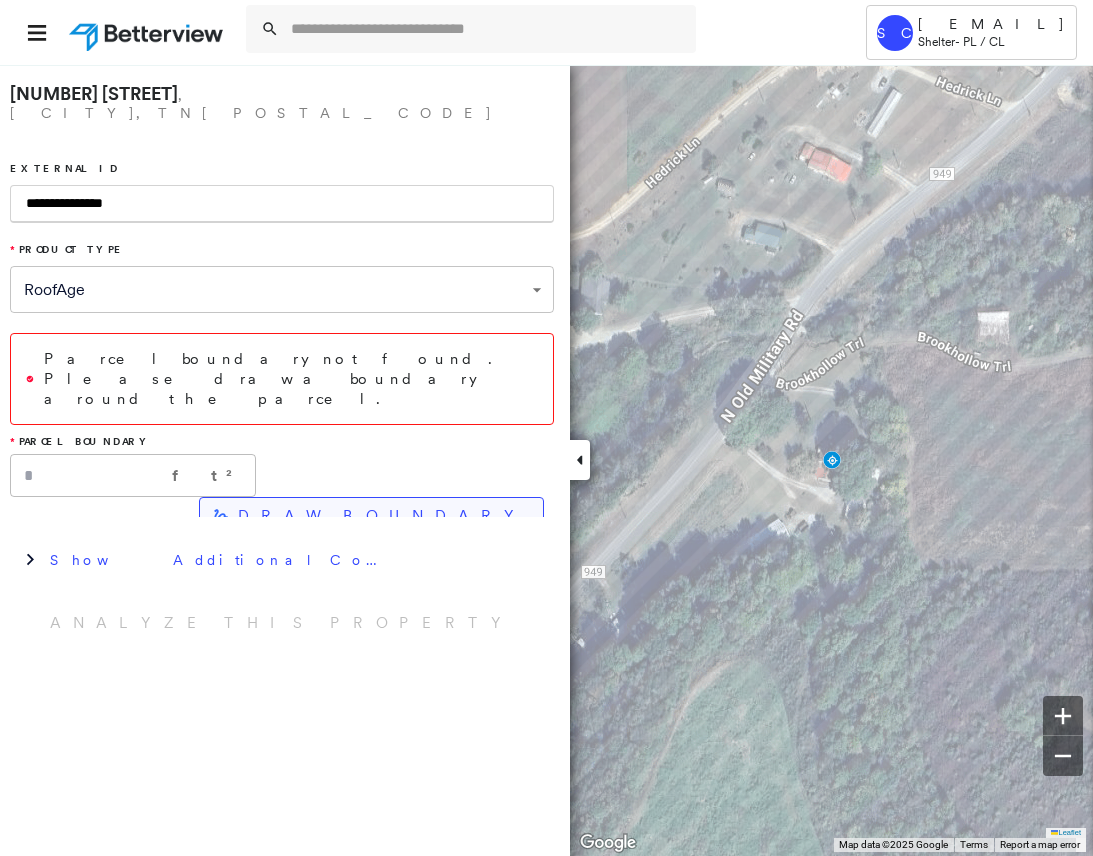 type on "**********" 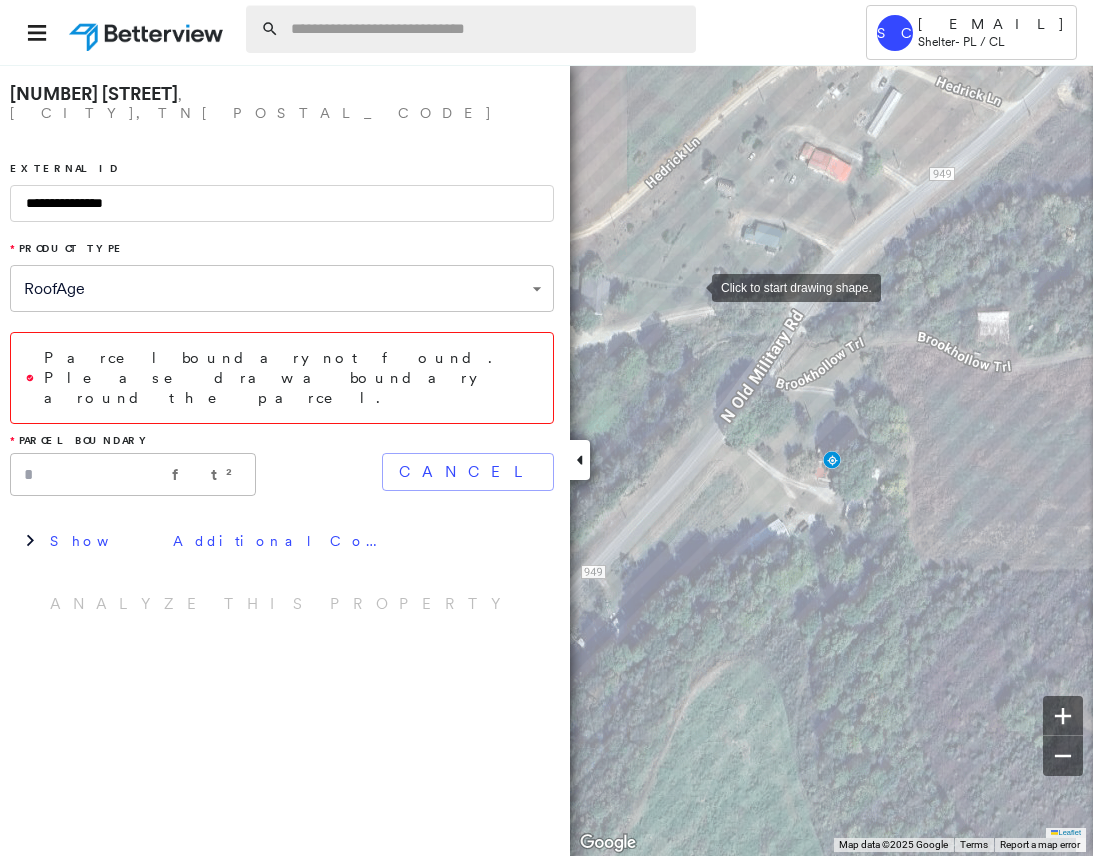 click at bounding box center [487, 29] 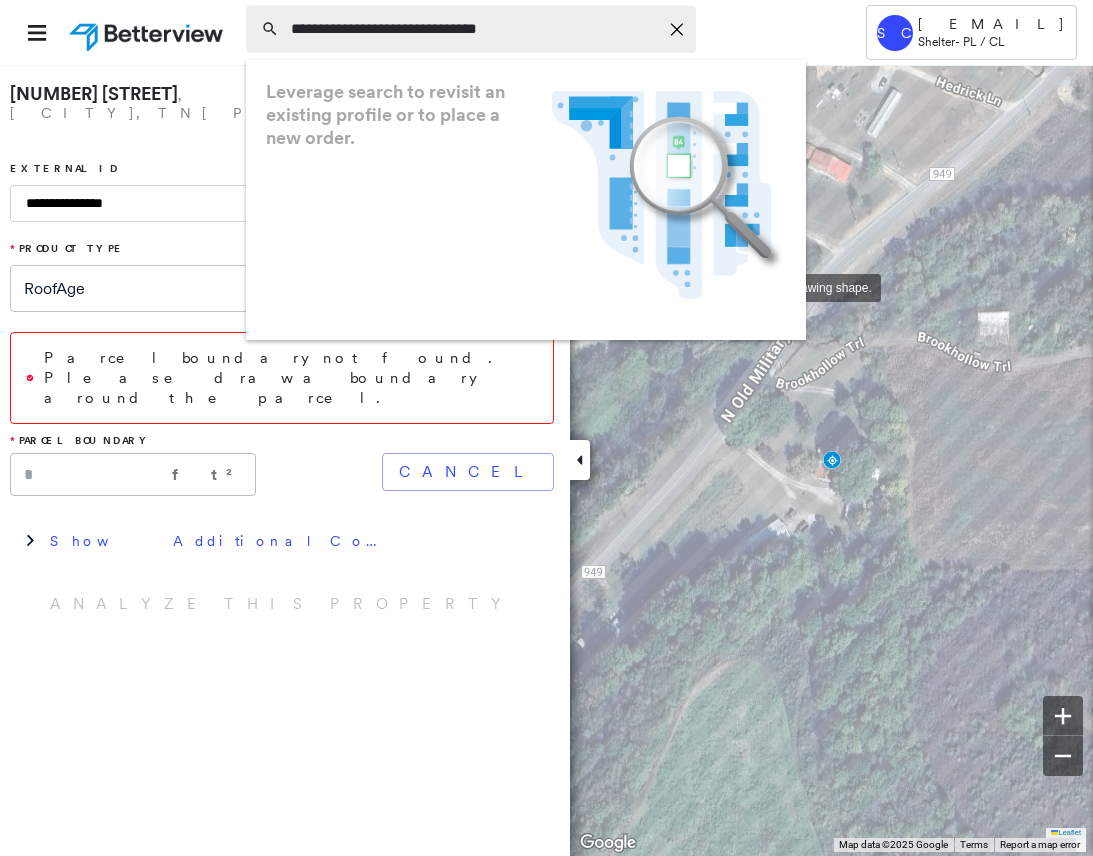 type on "**********" 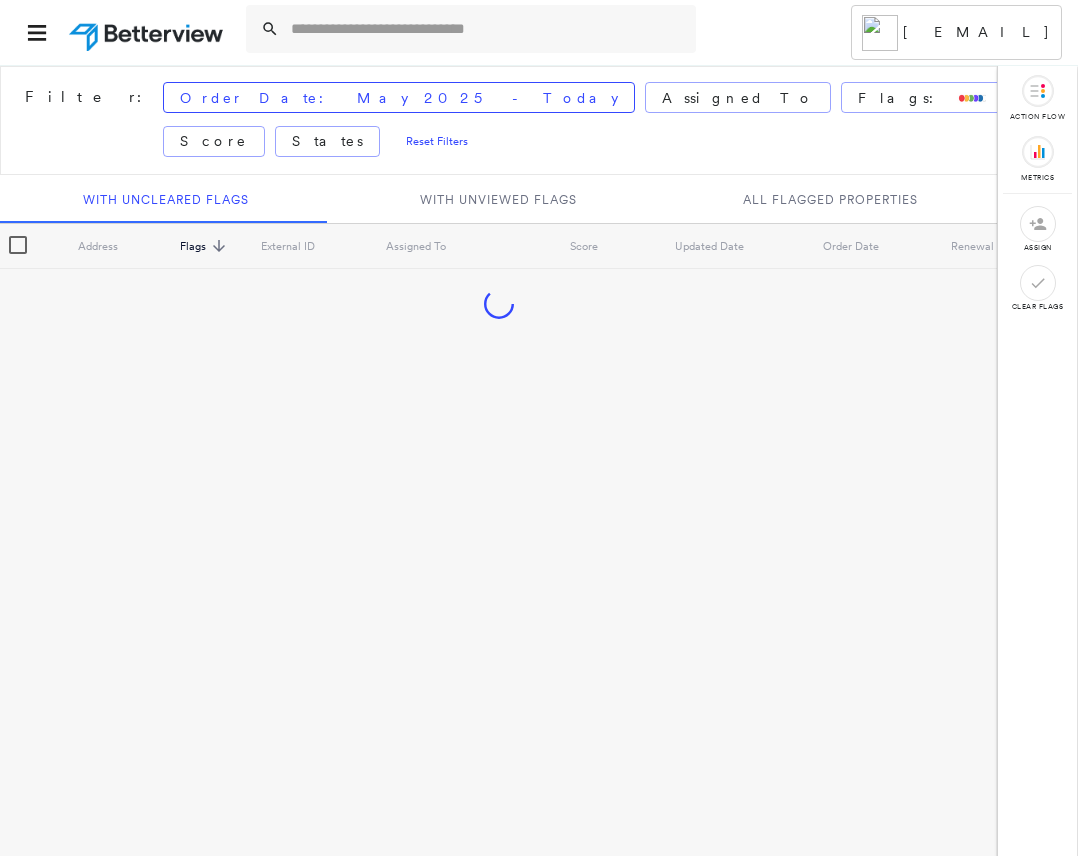 scroll, scrollTop: 0, scrollLeft: 0, axis: both 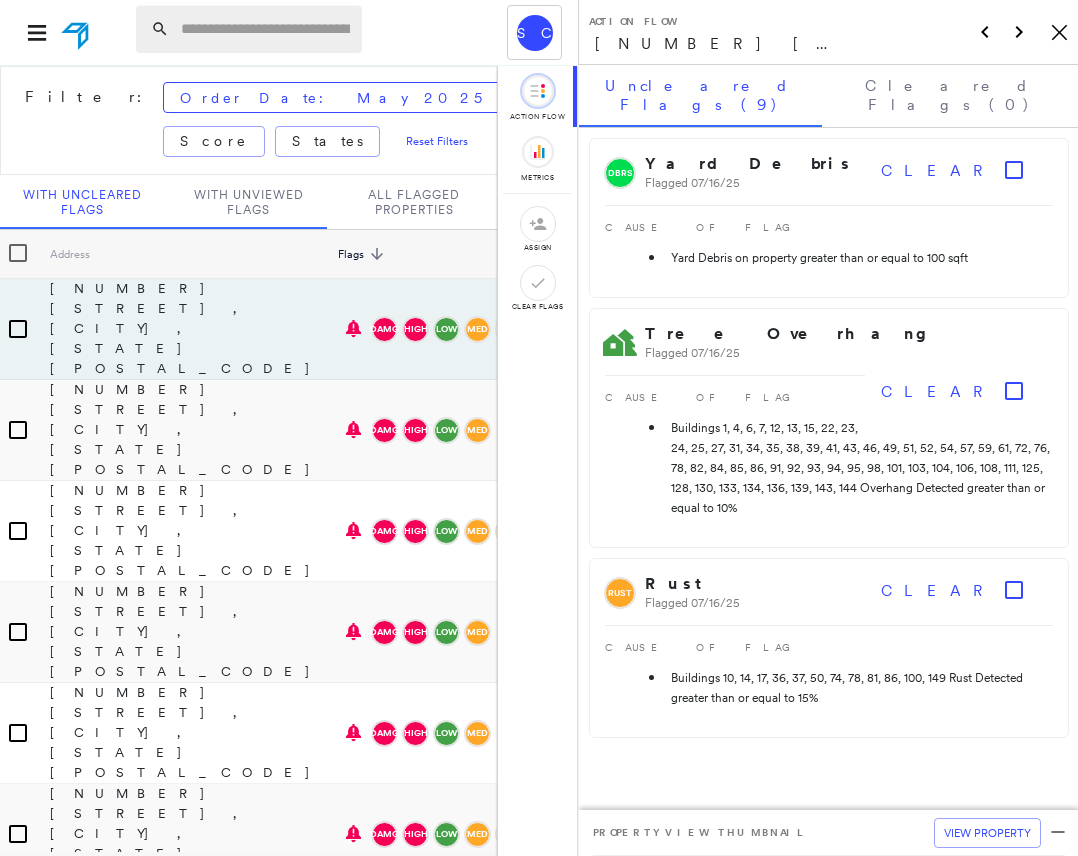 click at bounding box center [265, 29] 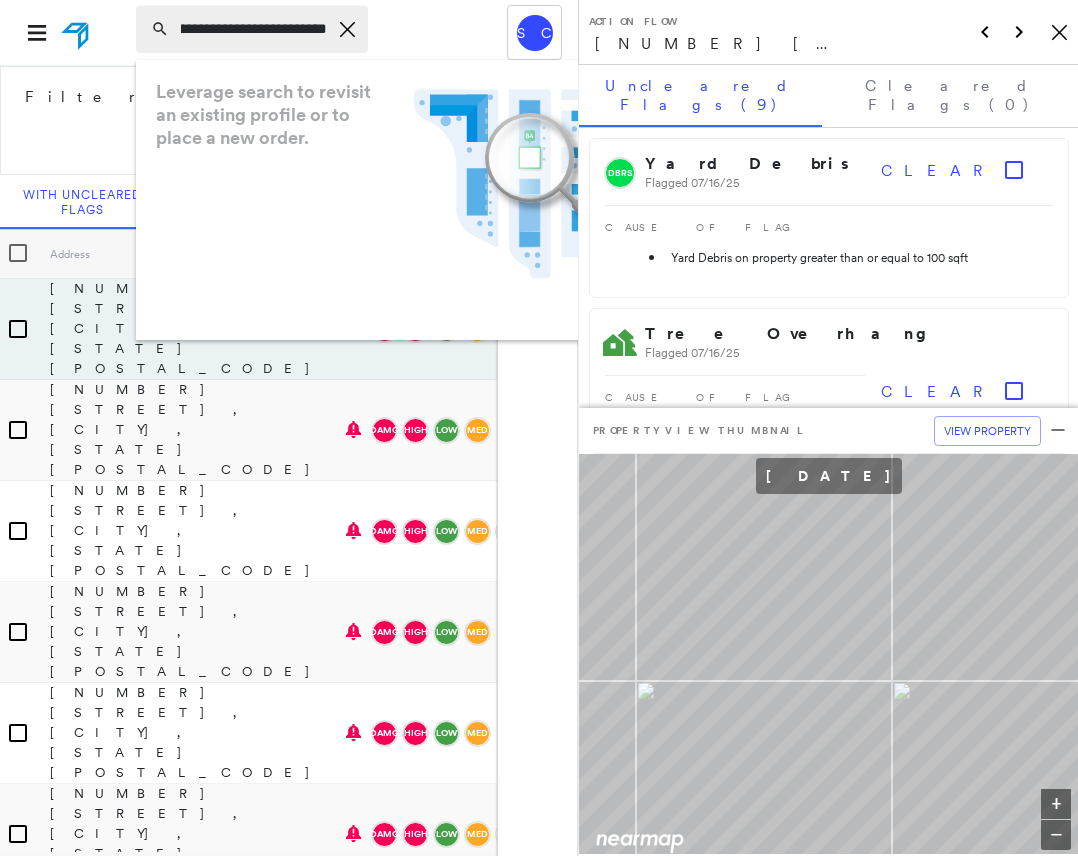 scroll, scrollTop: 0, scrollLeft: 81, axis: horizontal 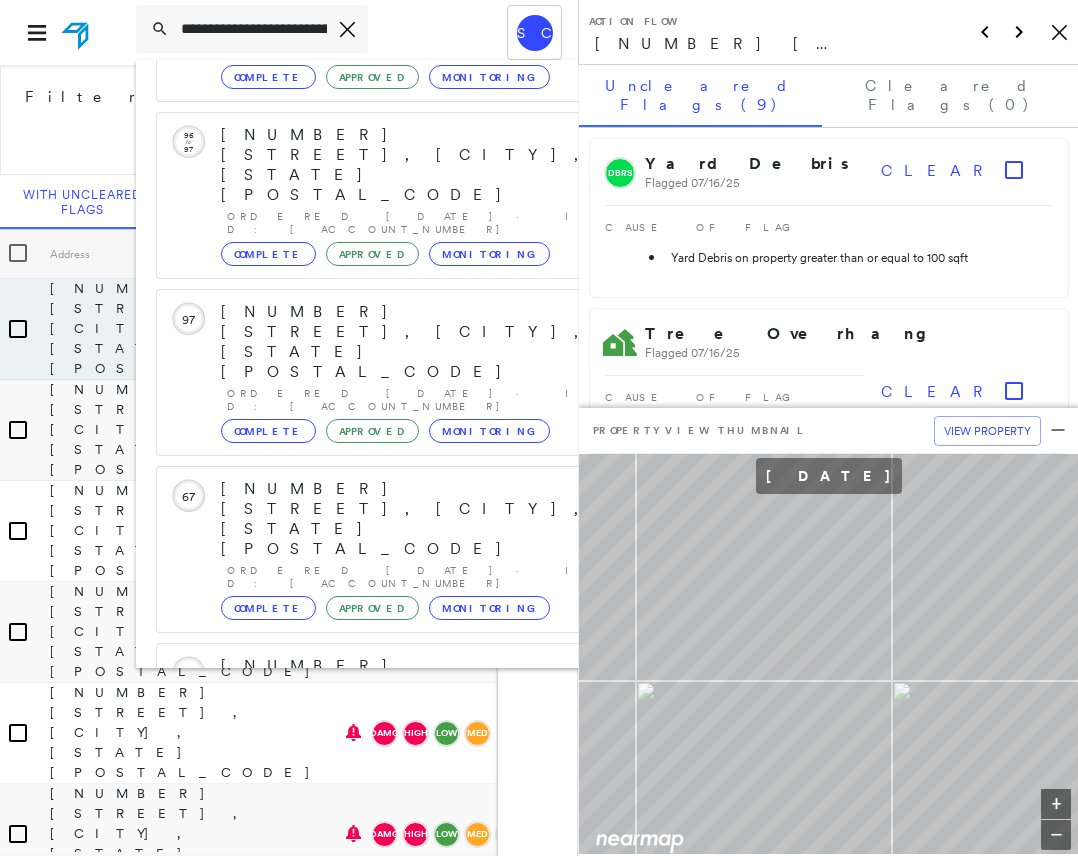 click on "[NUMBER] [STREET], [CITY], [STATE] [POSTAL_CODE]" at bounding box center (381, 998) 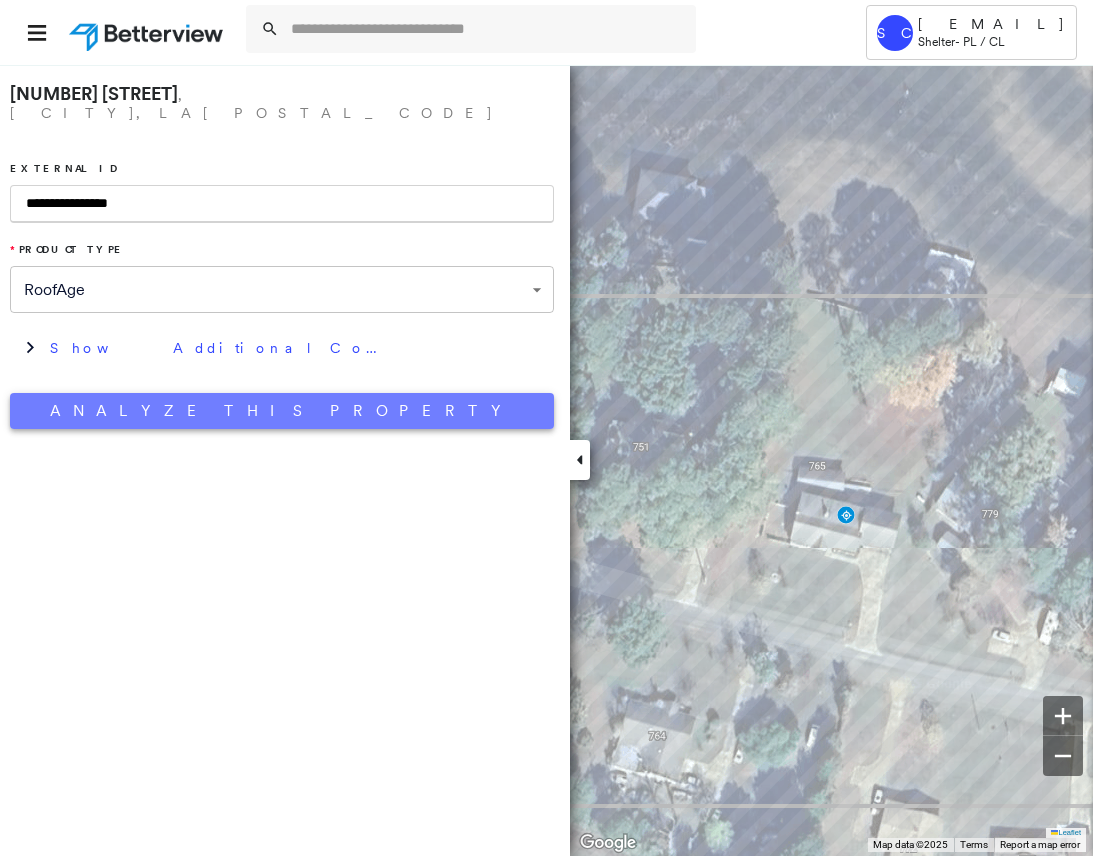 type on "**********" 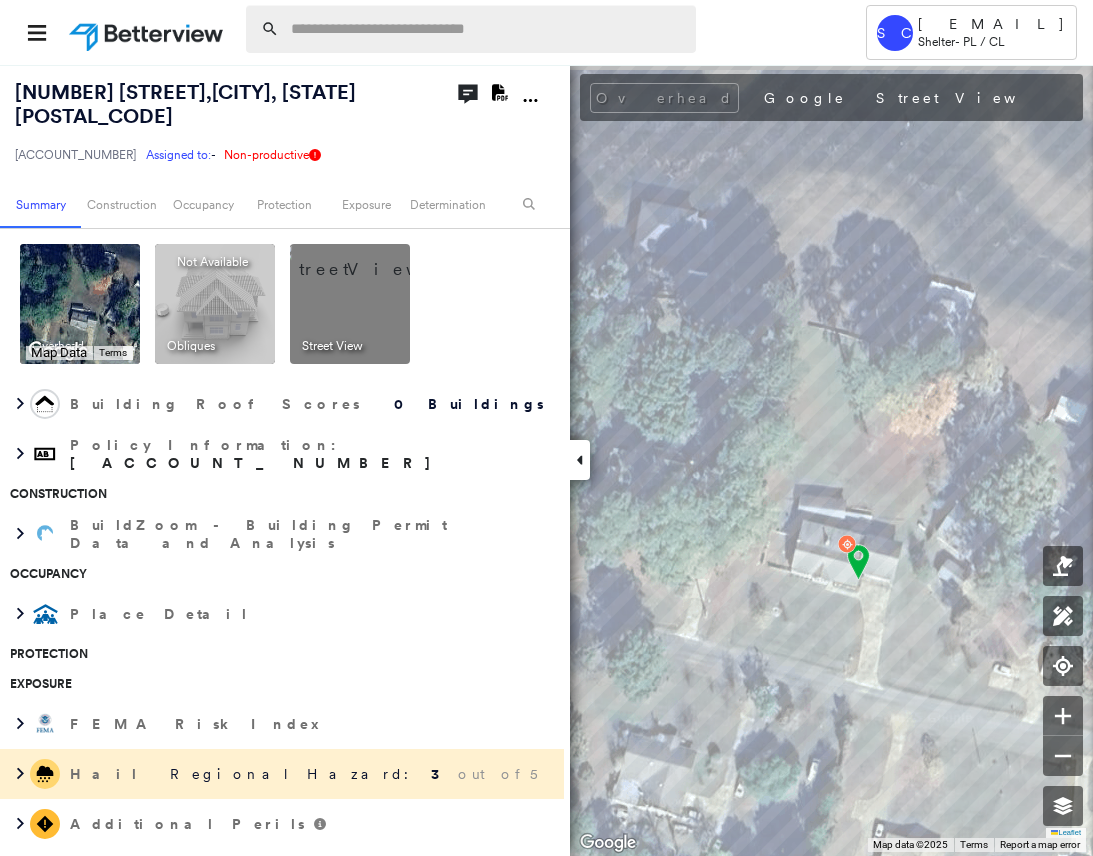 click at bounding box center (487, 29) 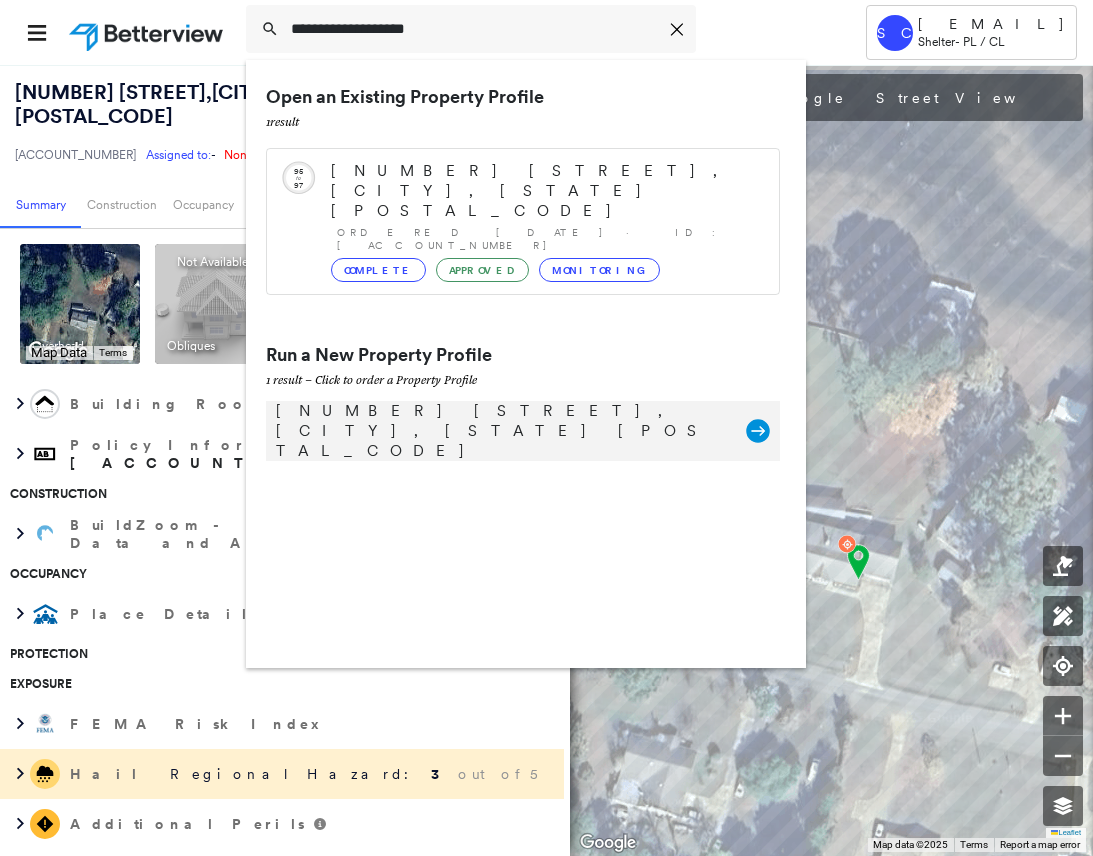 type on "**********" 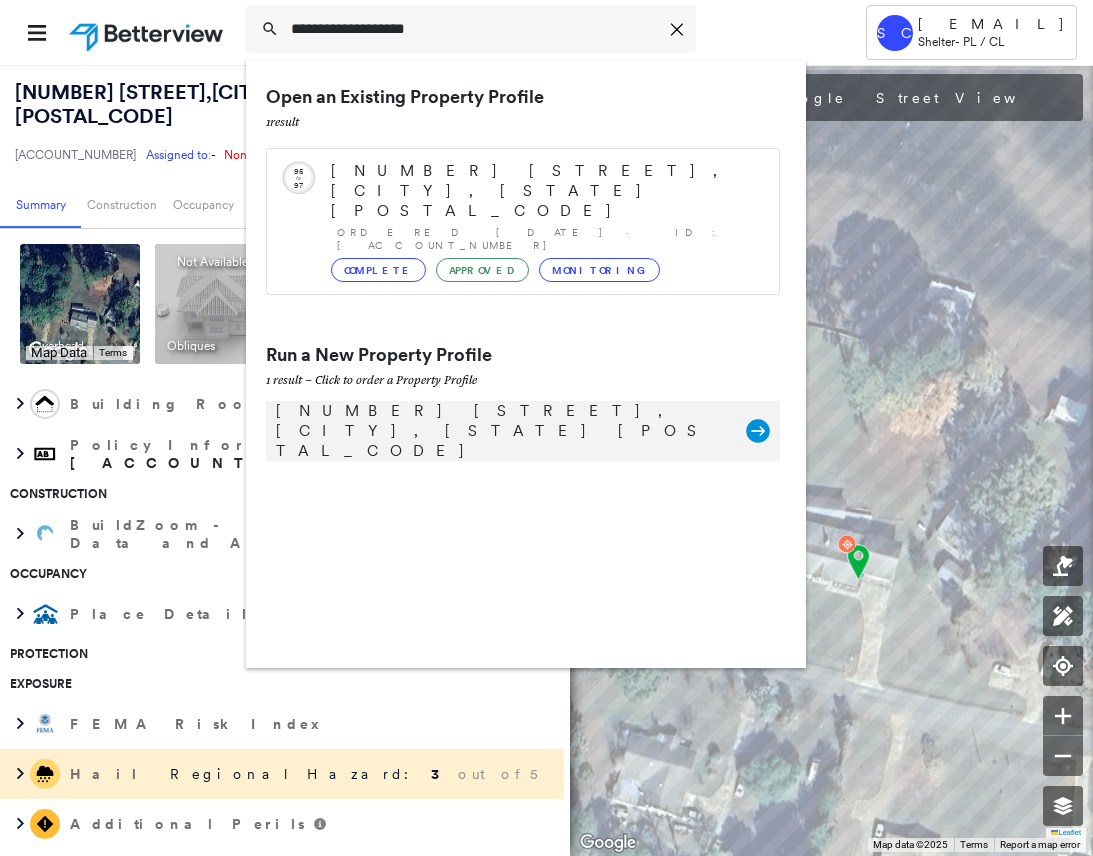 click 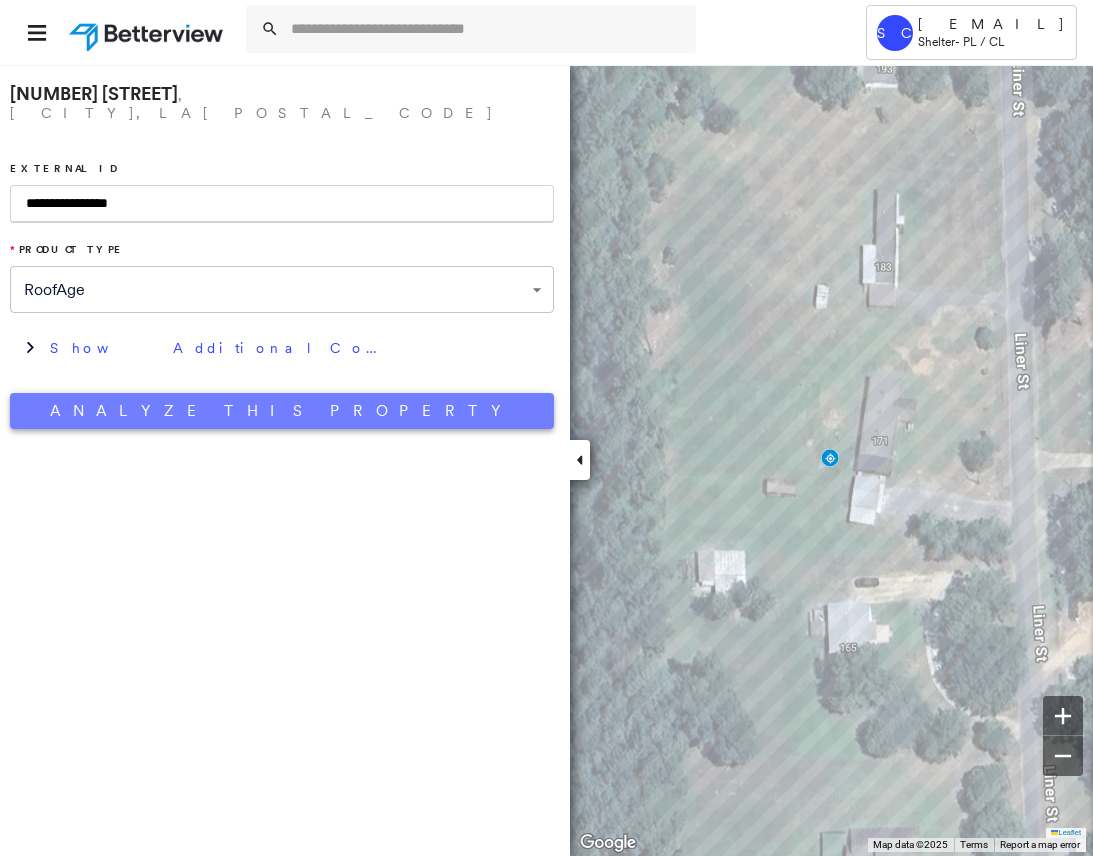 type on "**********" 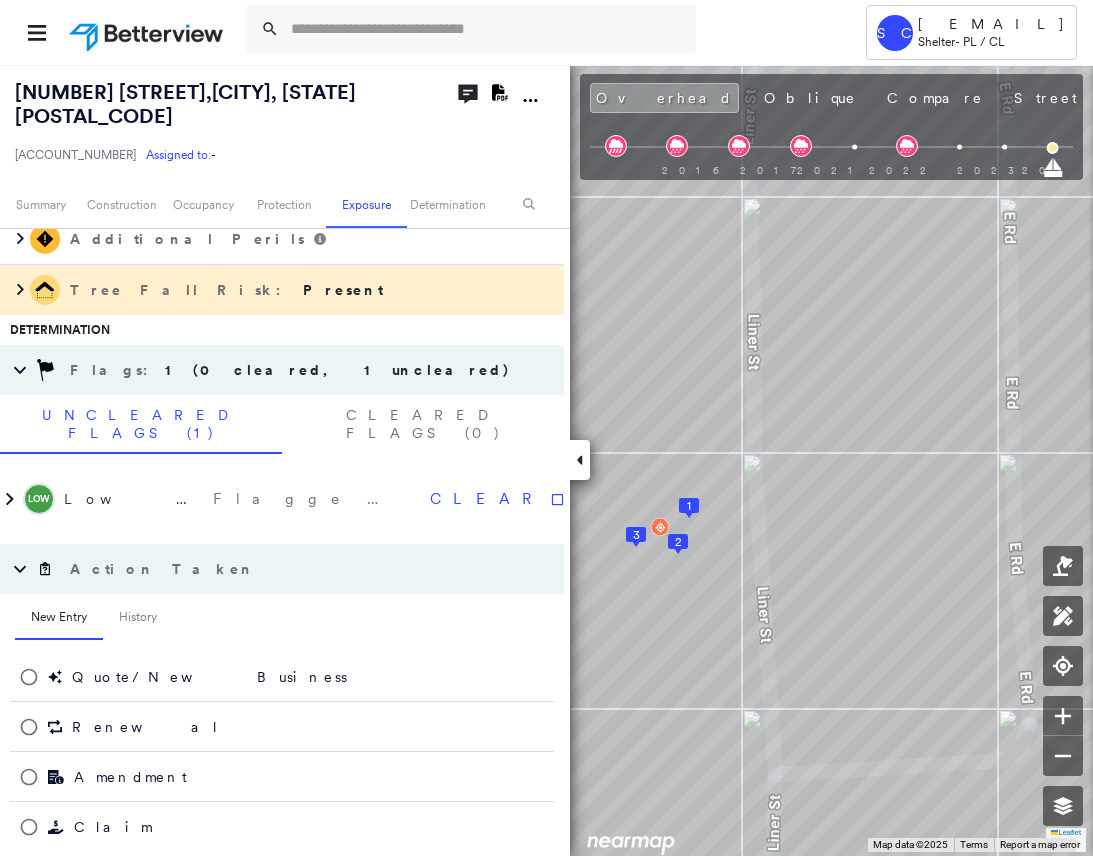 scroll, scrollTop: 1382, scrollLeft: 0, axis: vertical 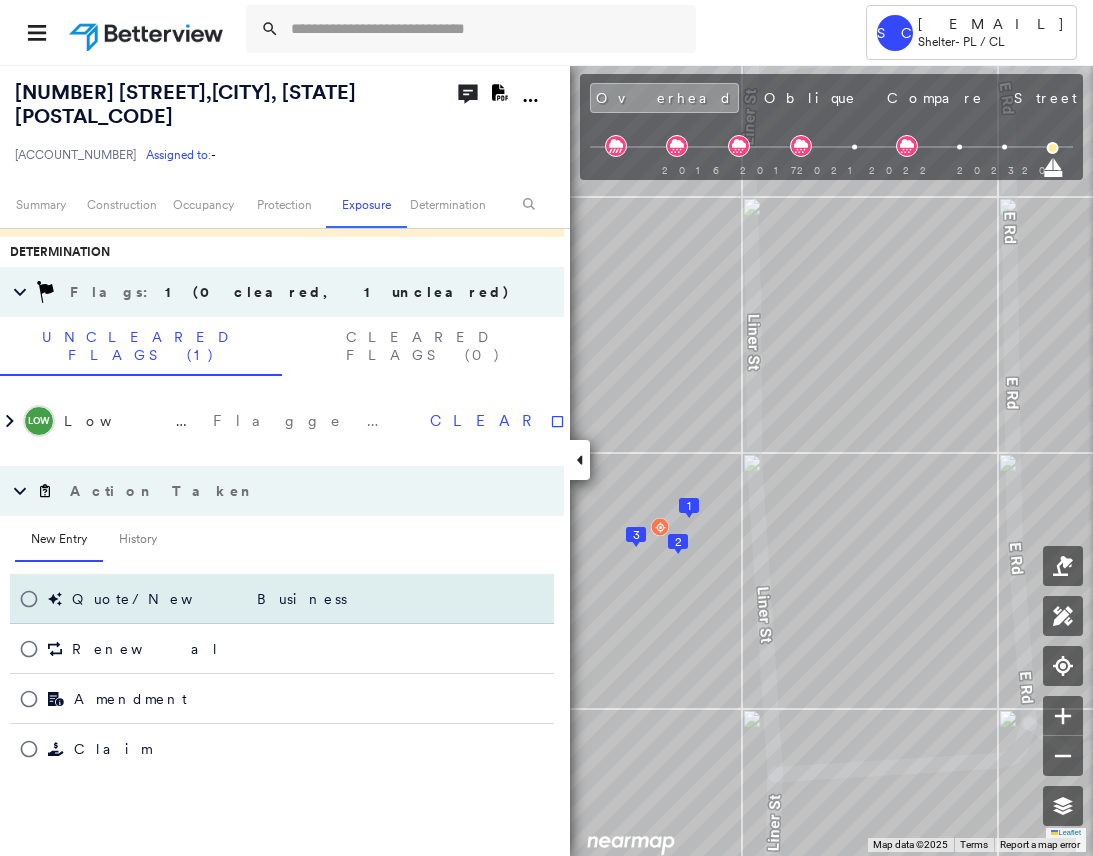 click on "Quote/New Business" at bounding box center (209, 599) 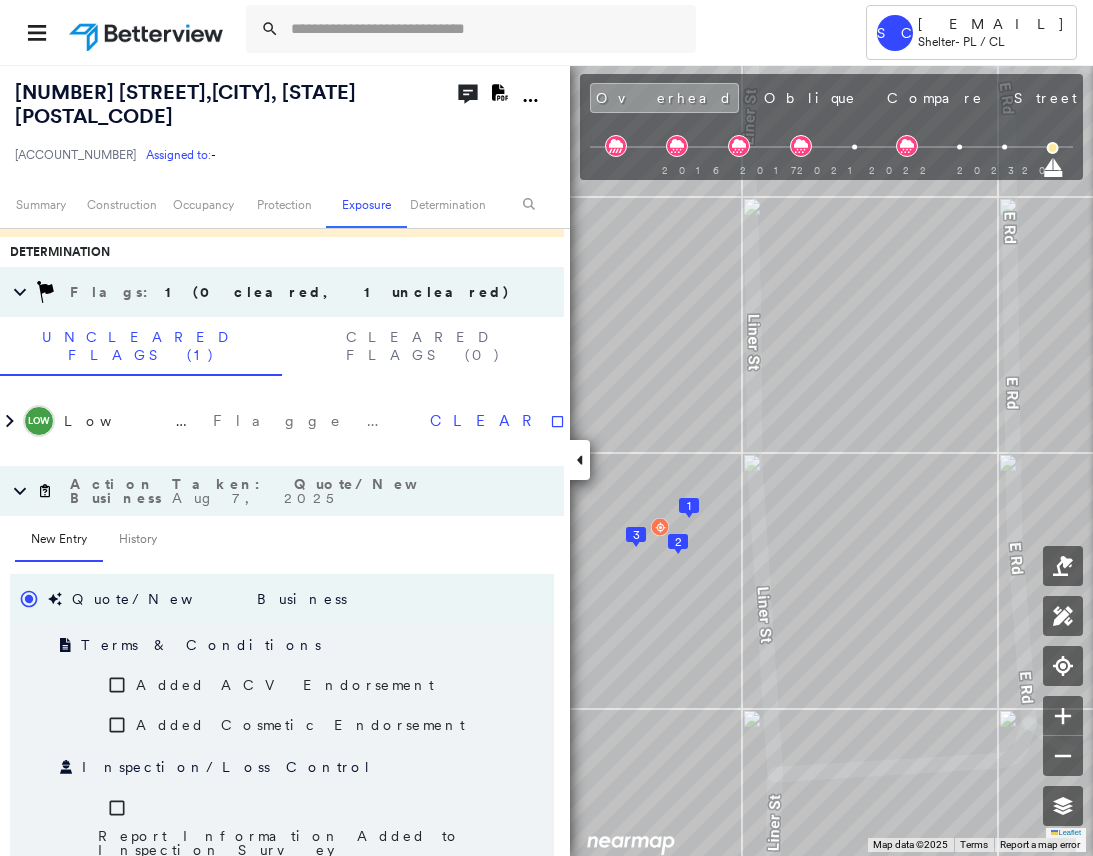 scroll, scrollTop: 1682, scrollLeft: 0, axis: vertical 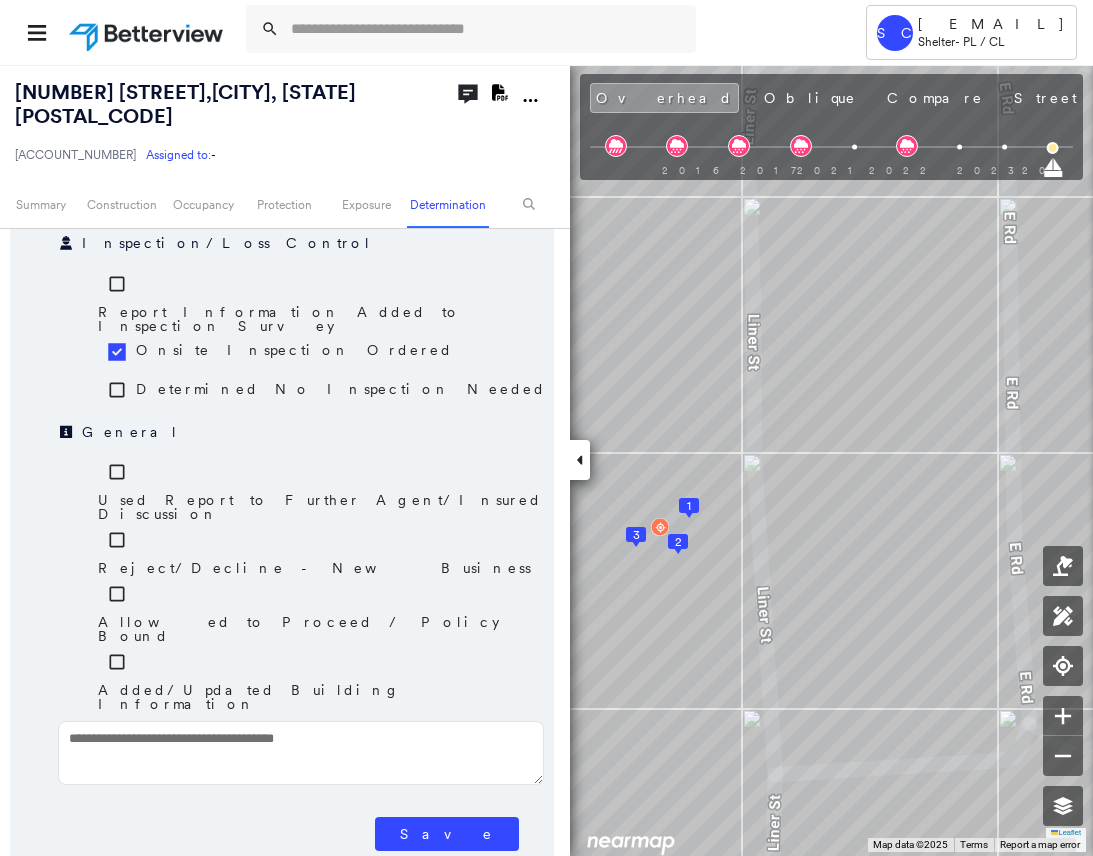 click on "Save" at bounding box center (447, 834) 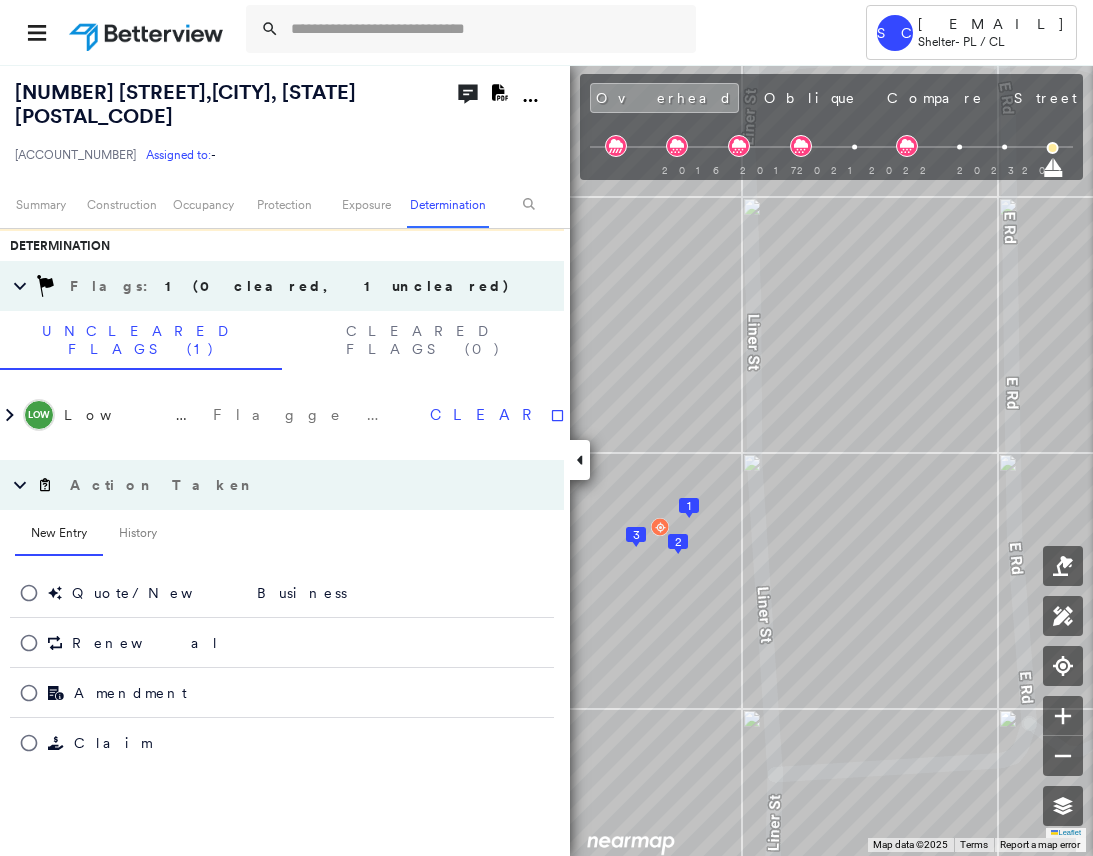 scroll, scrollTop: 1382, scrollLeft: 0, axis: vertical 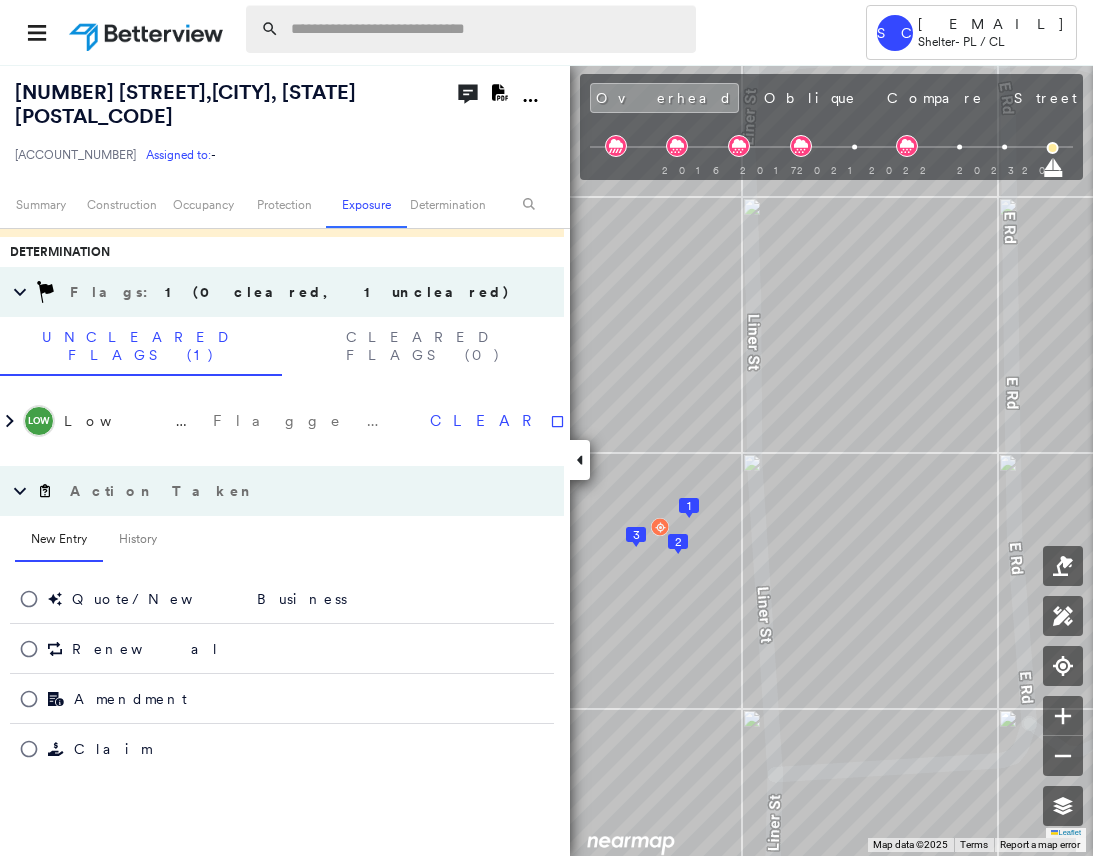 click at bounding box center [487, 29] 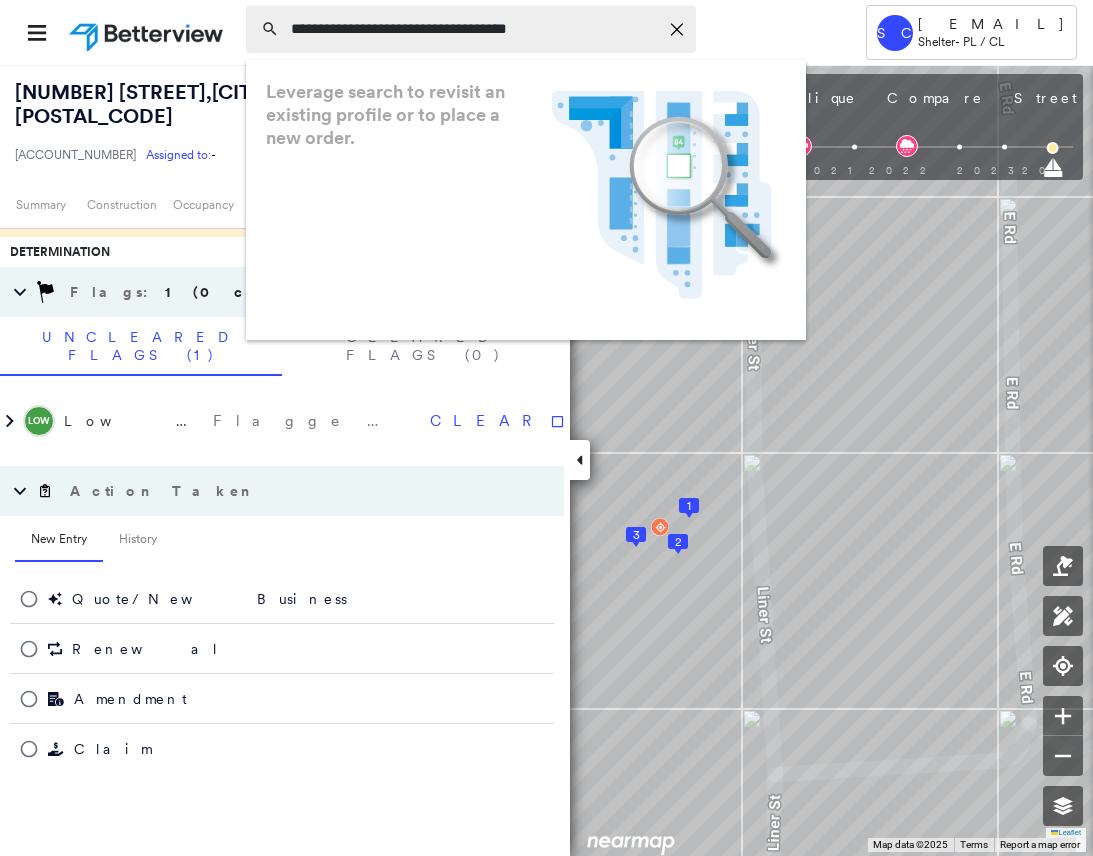 type on "**********" 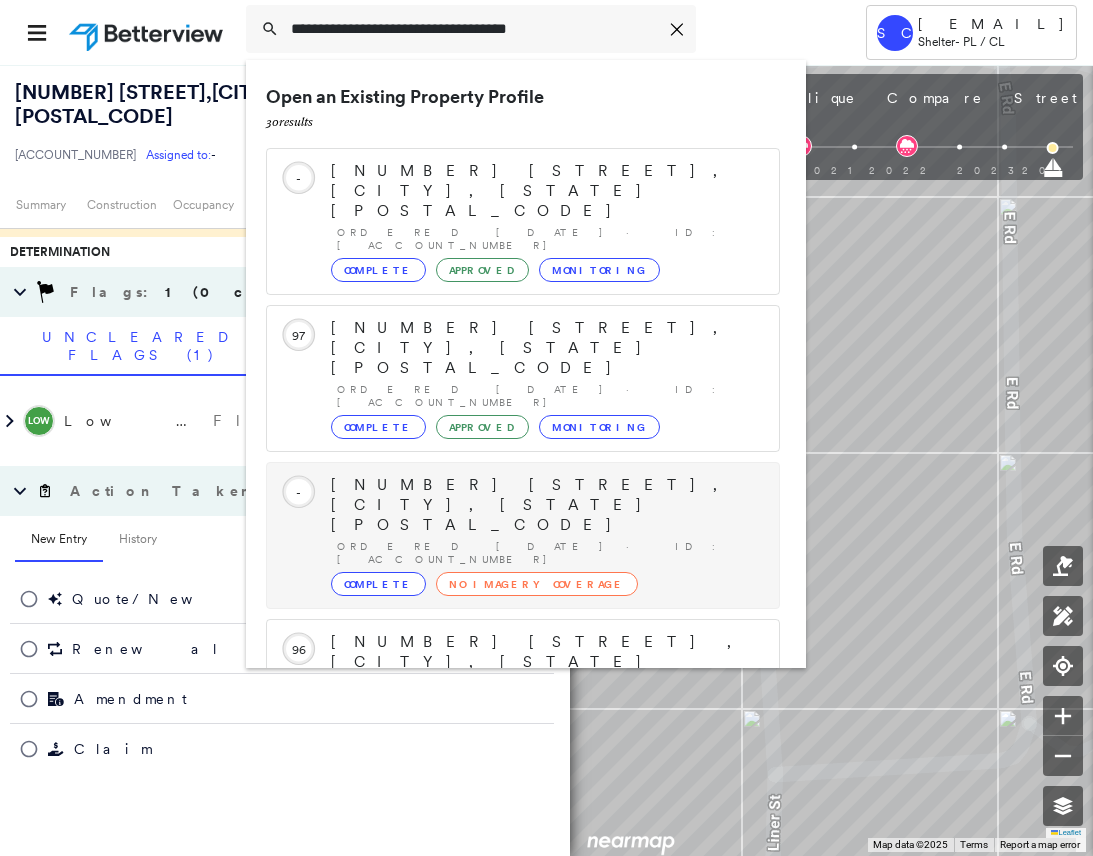 scroll, scrollTop: 213, scrollLeft: 0, axis: vertical 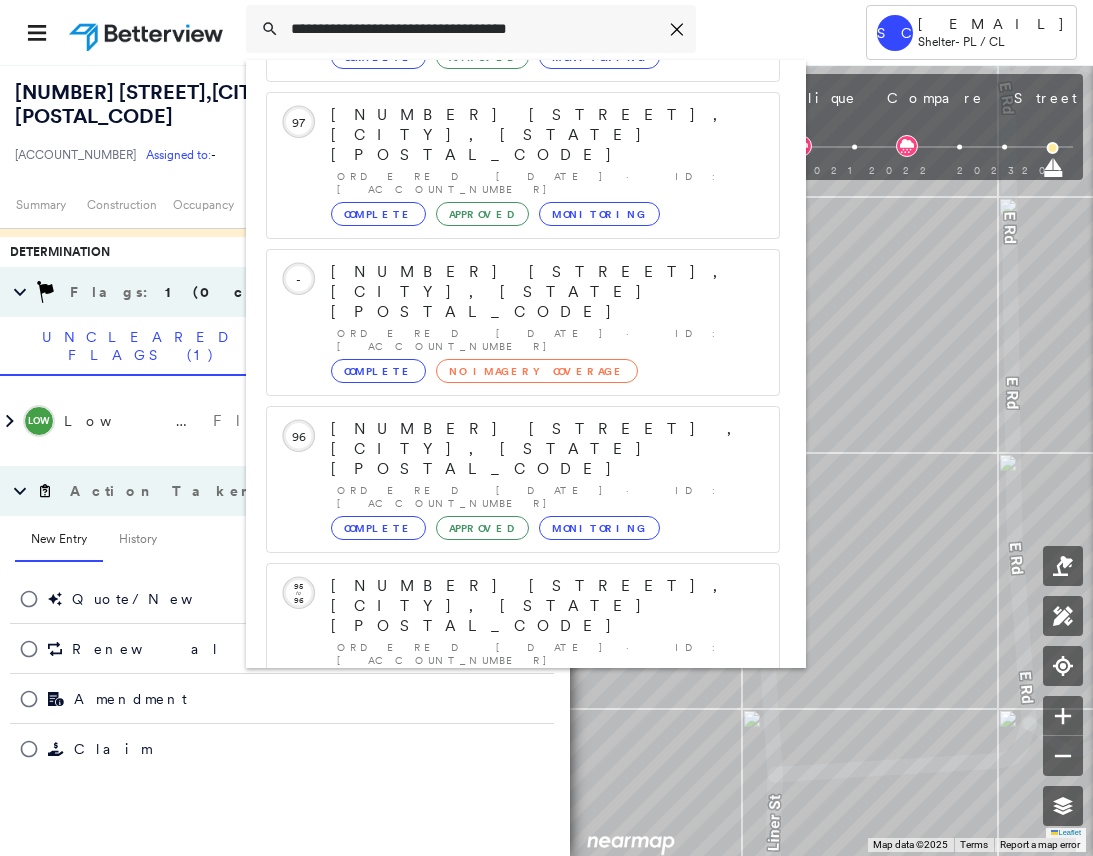 click 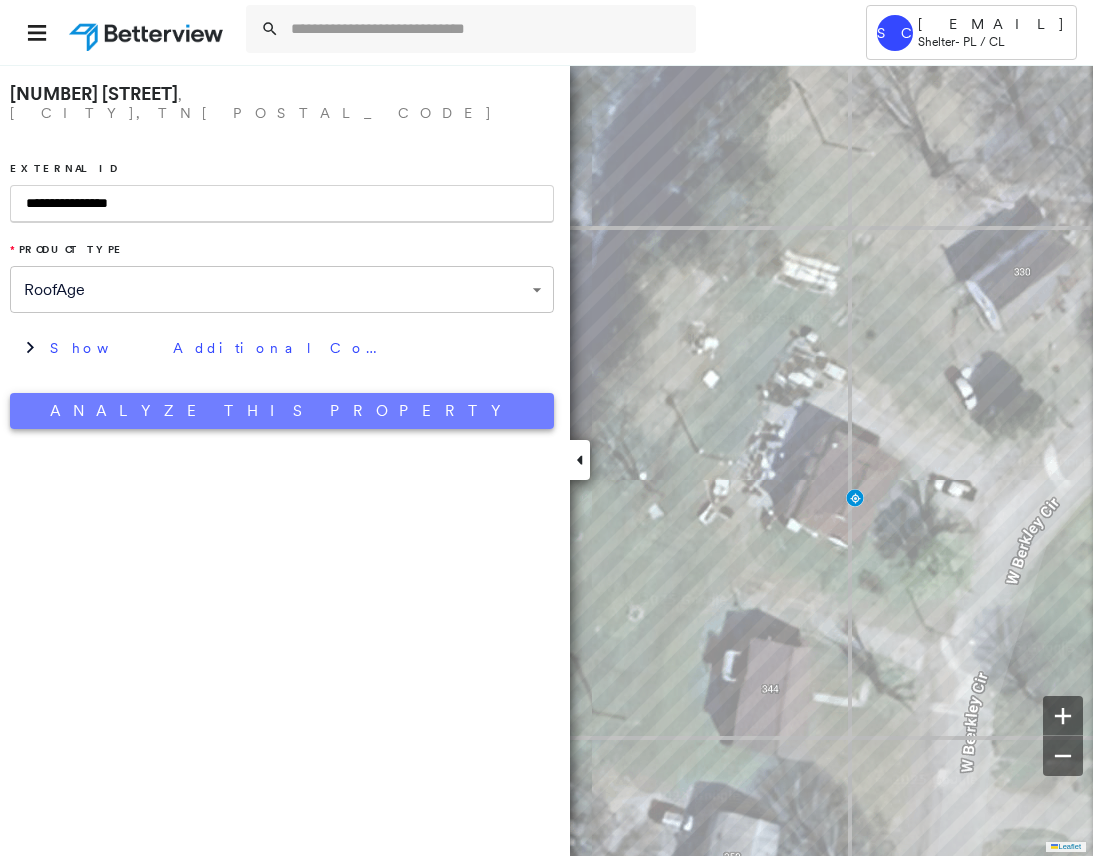 type on "**********" 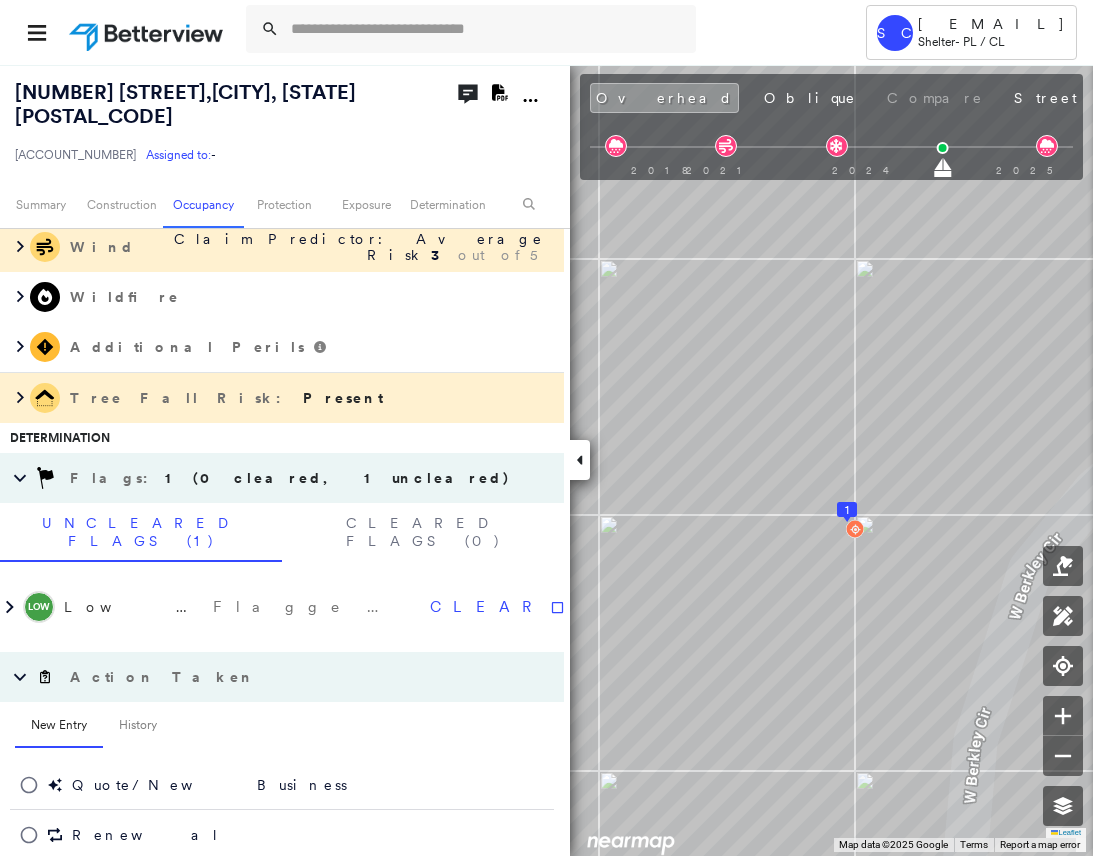 scroll, scrollTop: 1100, scrollLeft: 0, axis: vertical 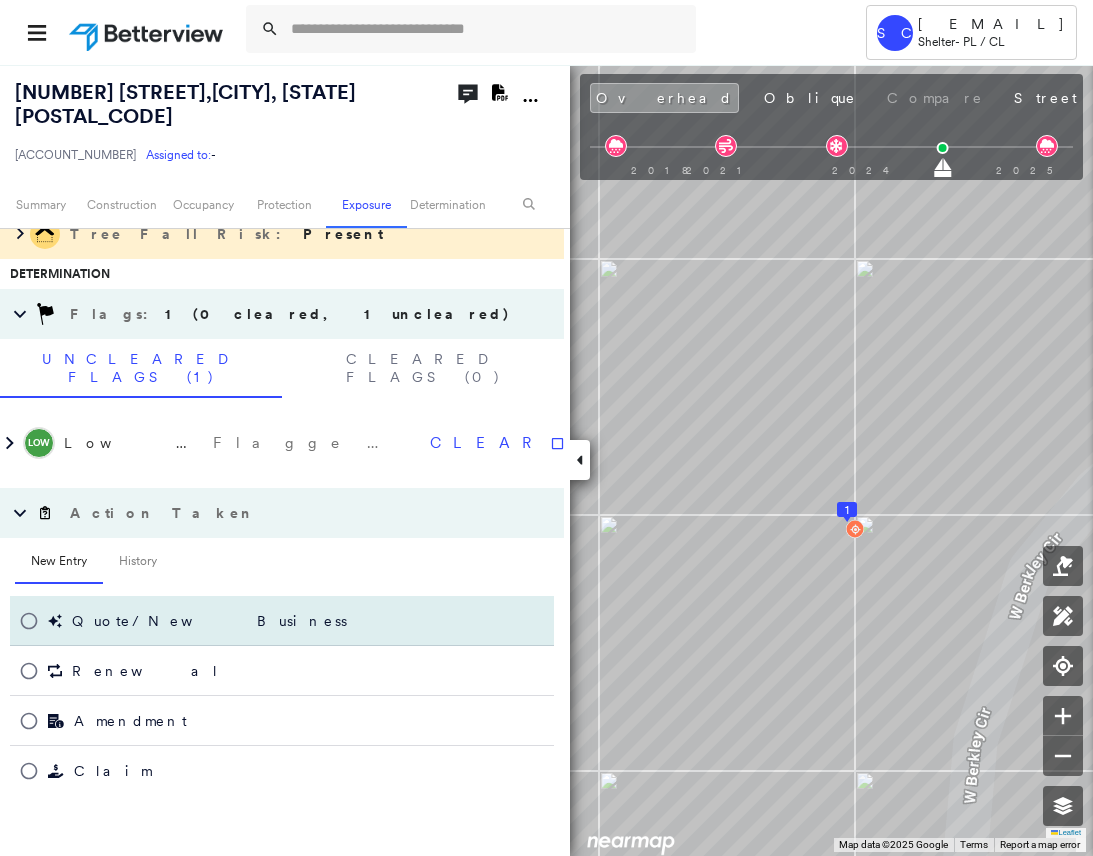 click on "Quote/New Business" at bounding box center (209, 621) 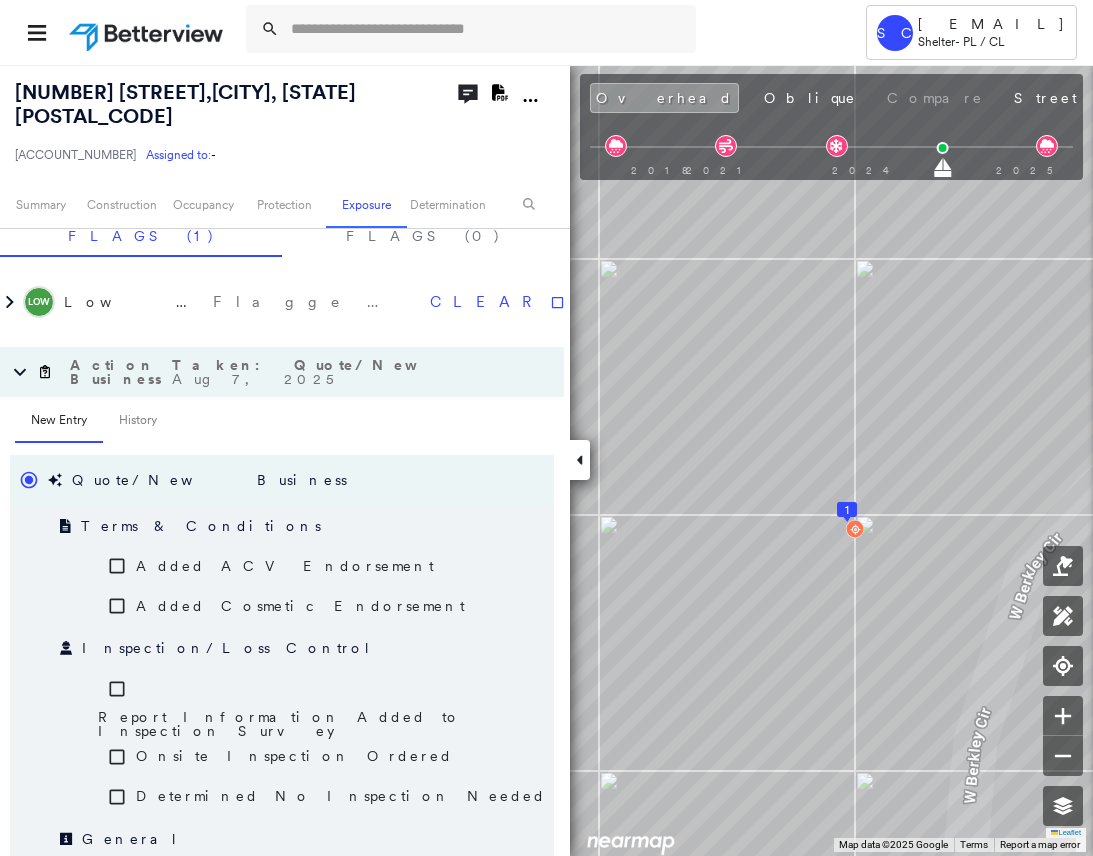 scroll, scrollTop: 1400, scrollLeft: 0, axis: vertical 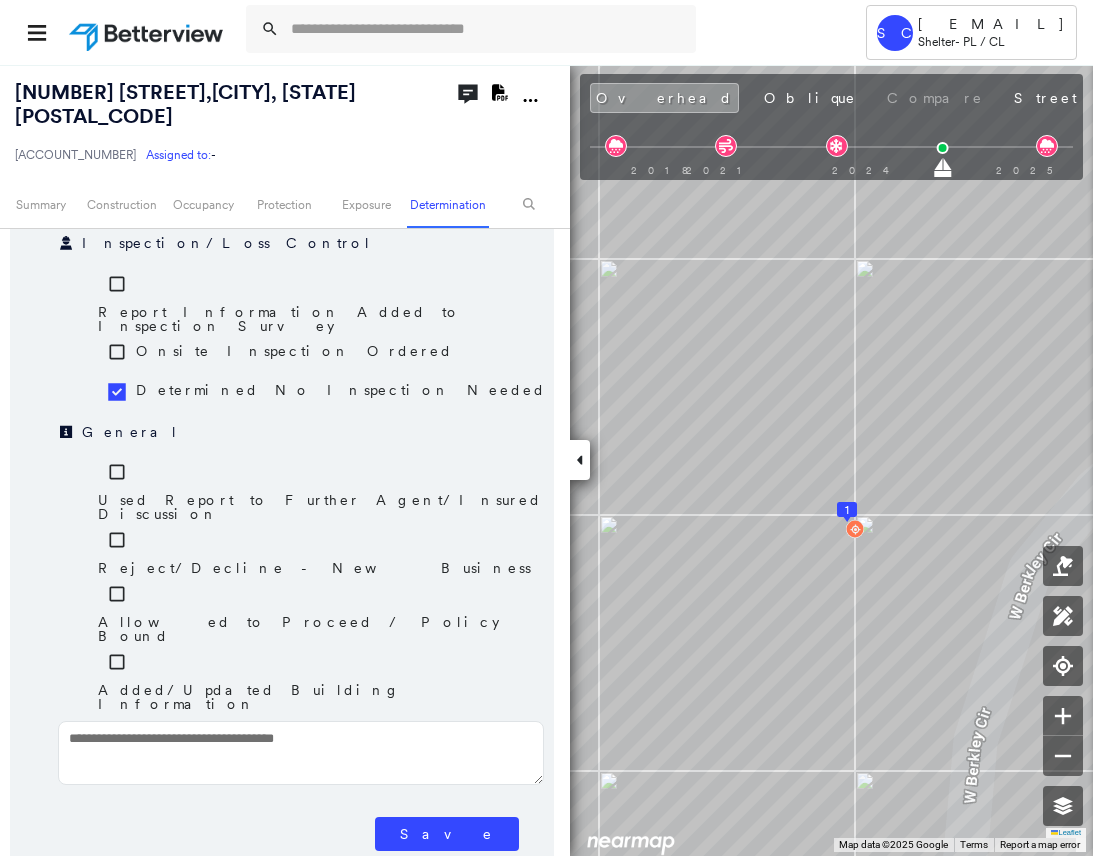 click on "Save" at bounding box center (282, 831) 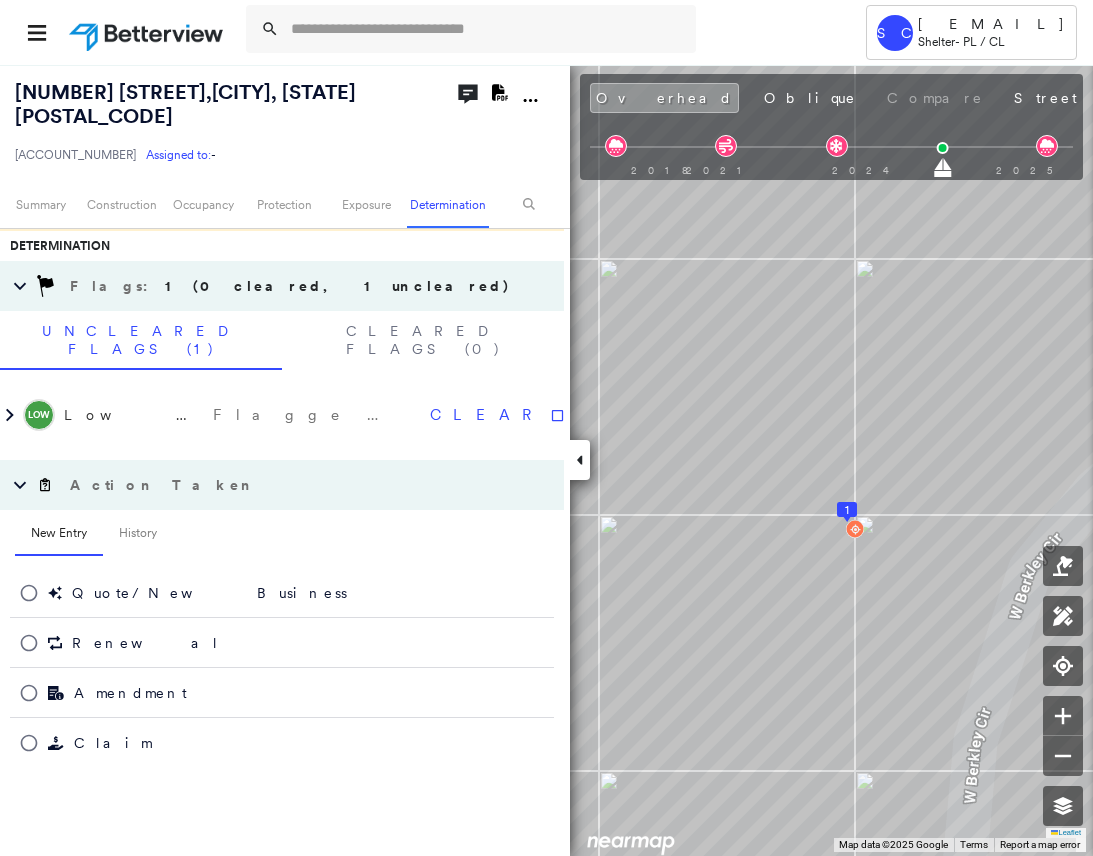 scroll, scrollTop: 1122, scrollLeft: 0, axis: vertical 